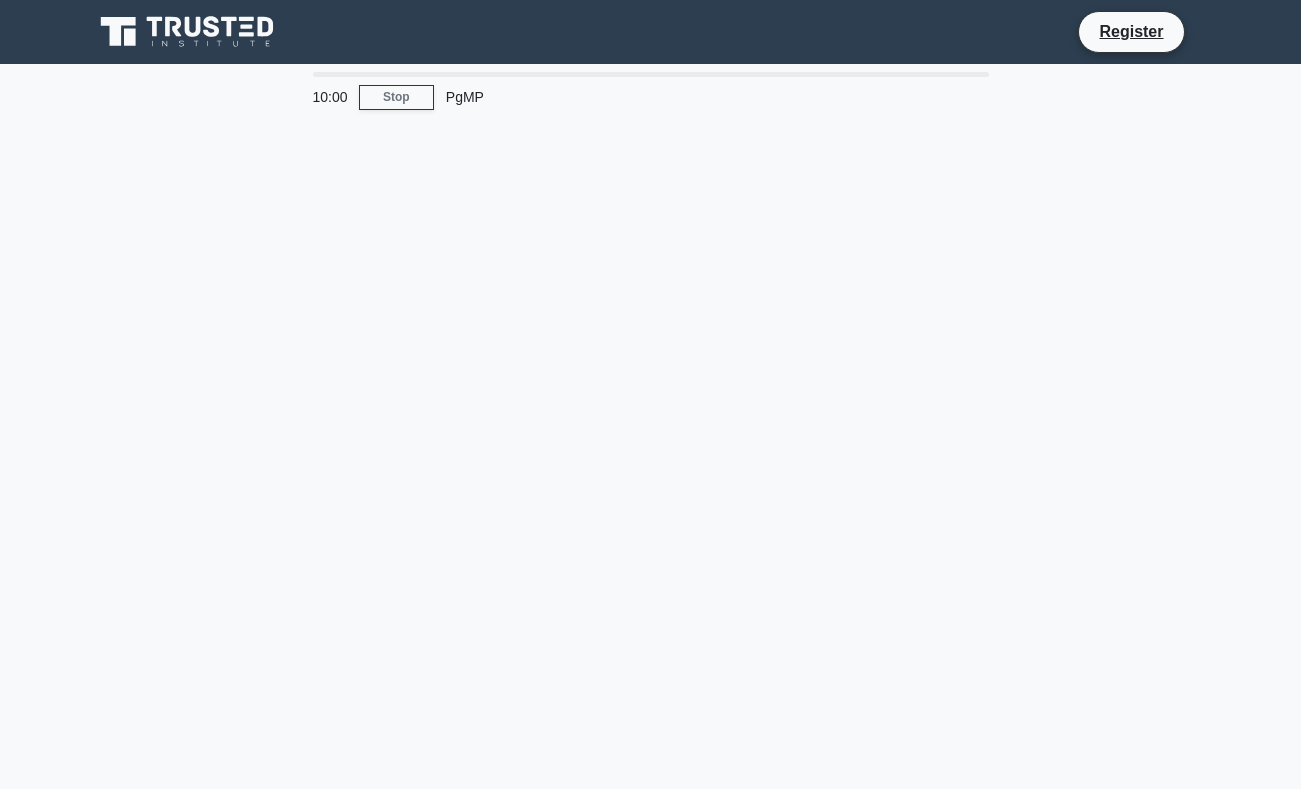 scroll, scrollTop: 0, scrollLeft: 0, axis: both 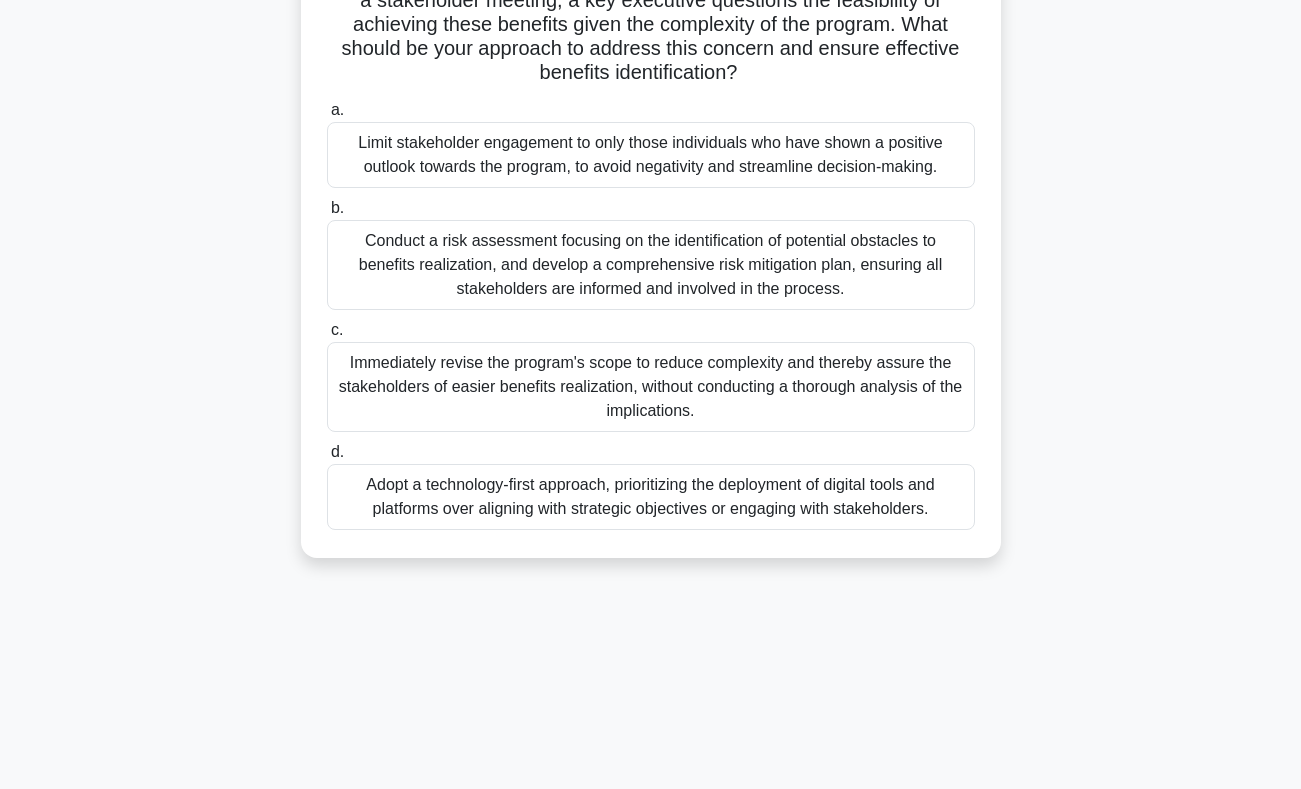 click on "Conduct a risk assessment focusing on the identification of potential obstacles to benefits realization, and develop a comprehensive risk mitigation plan, ensuring all stakeholders are informed and involved in the process." at bounding box center (651, 265) 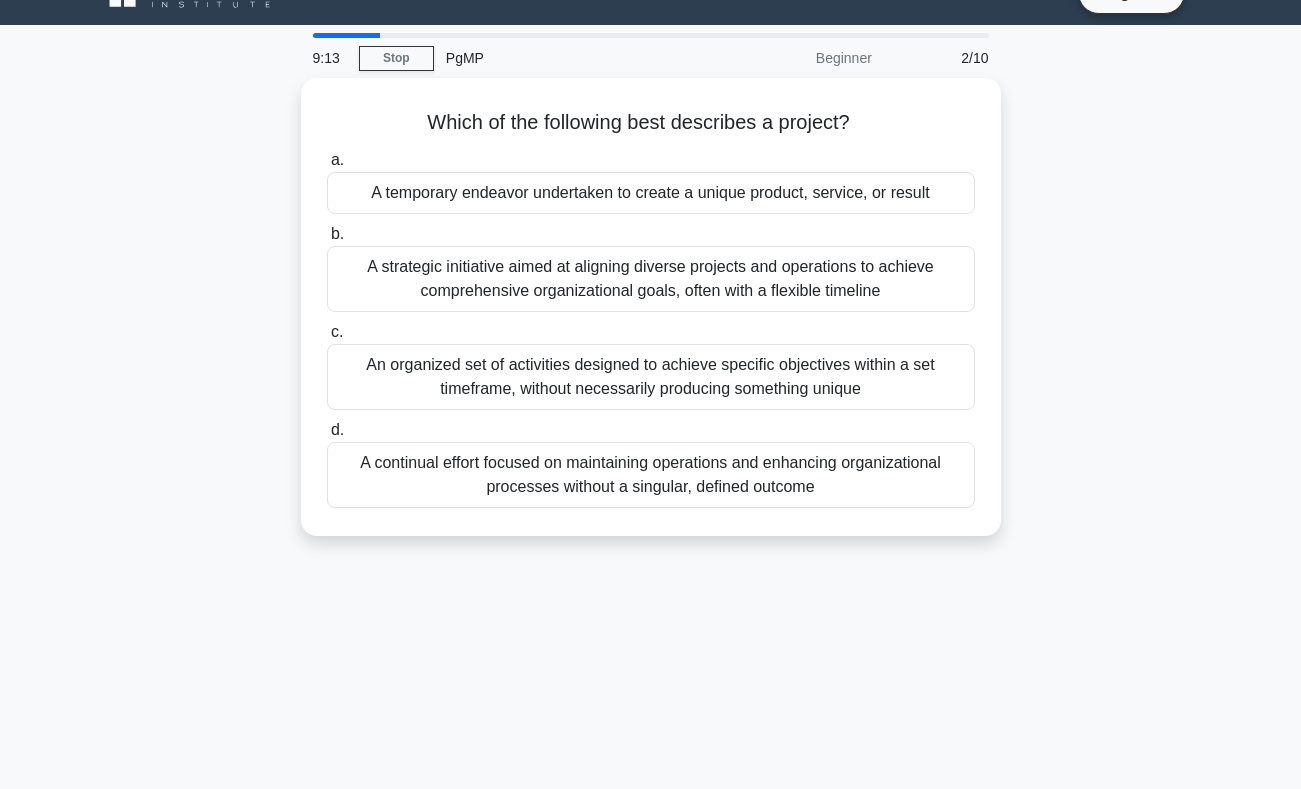 scroll, scrollTop: 40, scrollLeft: 0, axis: vertical 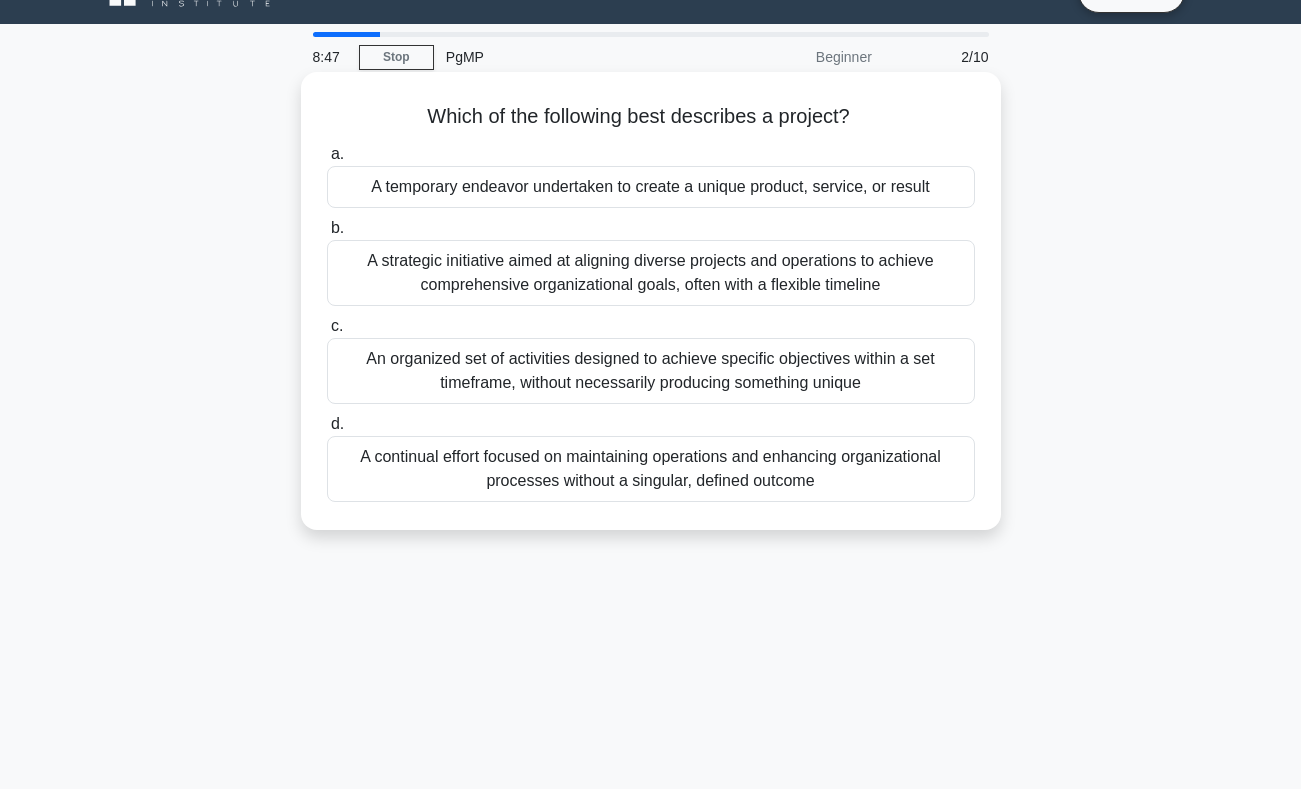click on "An organized set of activities designed to achieve specific objectives within a set timeframe, without necessarily producing something unique" at bounding box center [651, 371] 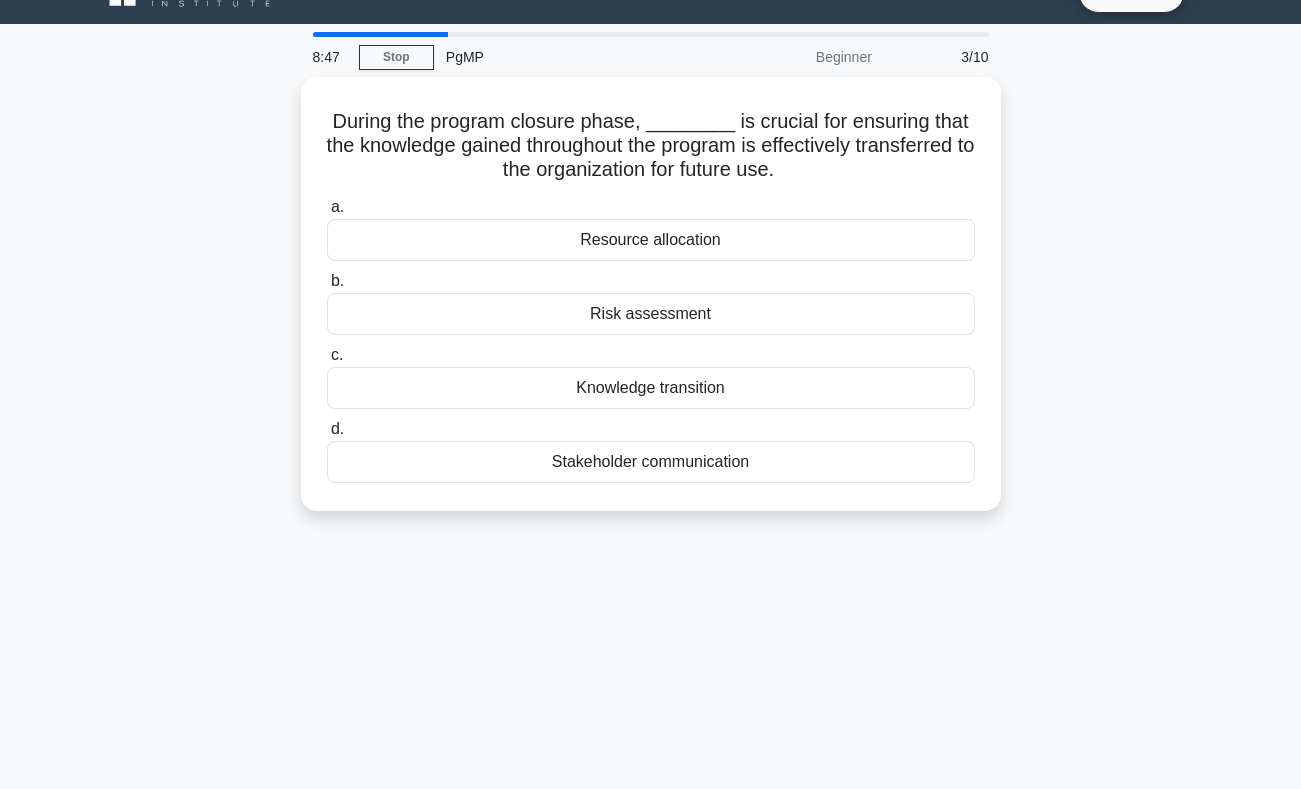 scroll, scrollTop: 0, scrollLeft: 0, axis: both 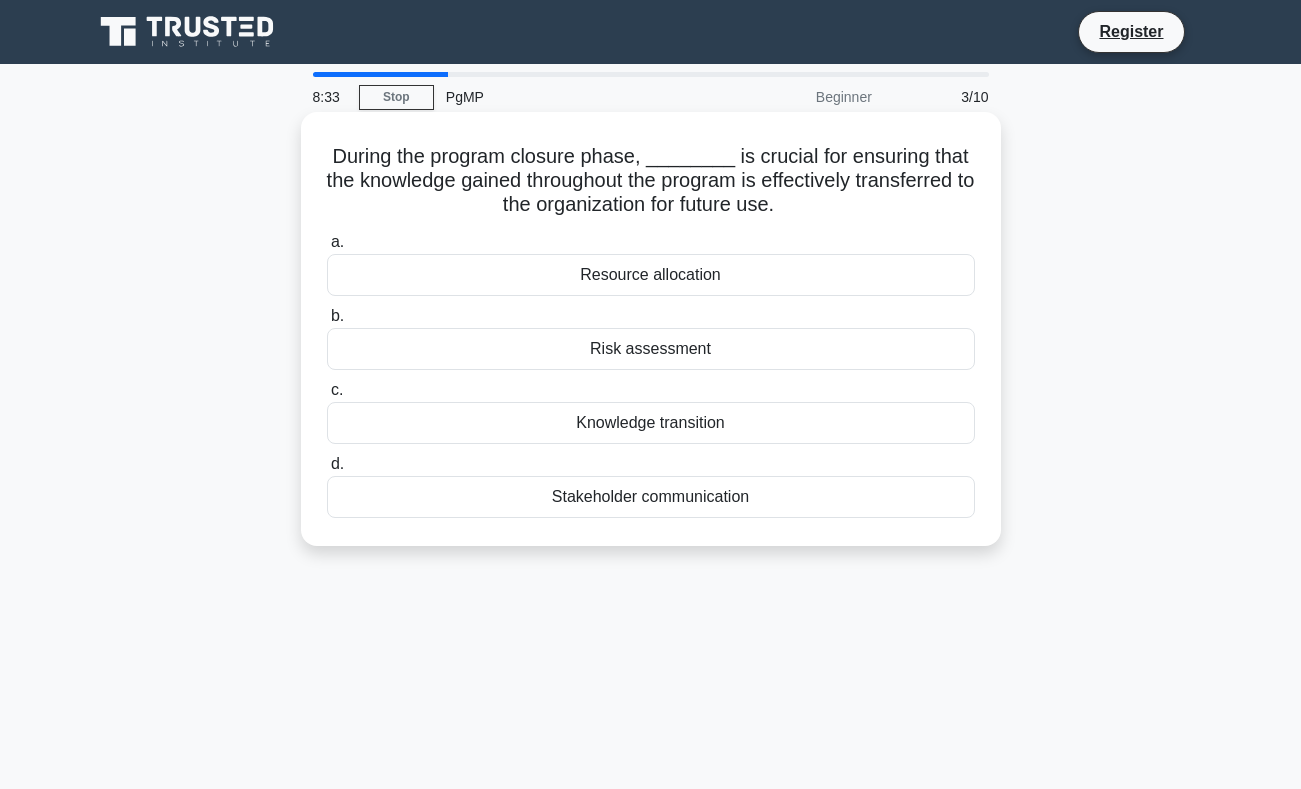 click on "Knowledge transition" at bounding box center (651, 423) 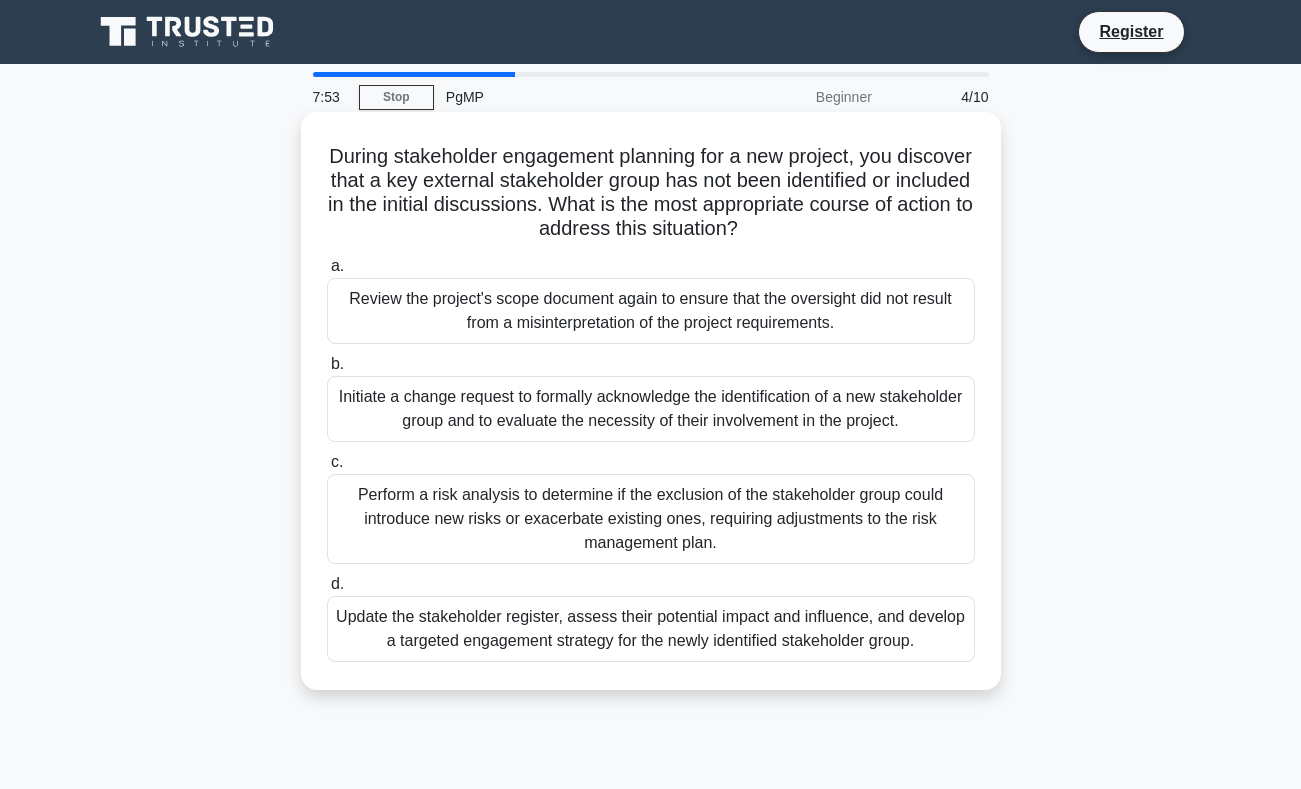 click on "Perform a risk analysis to determine if the exclusion of the stakeholder group could introduce new risks or exacerbate existing ones, requiring adjustments to the risk management plan." at bounding box center [651, 519] 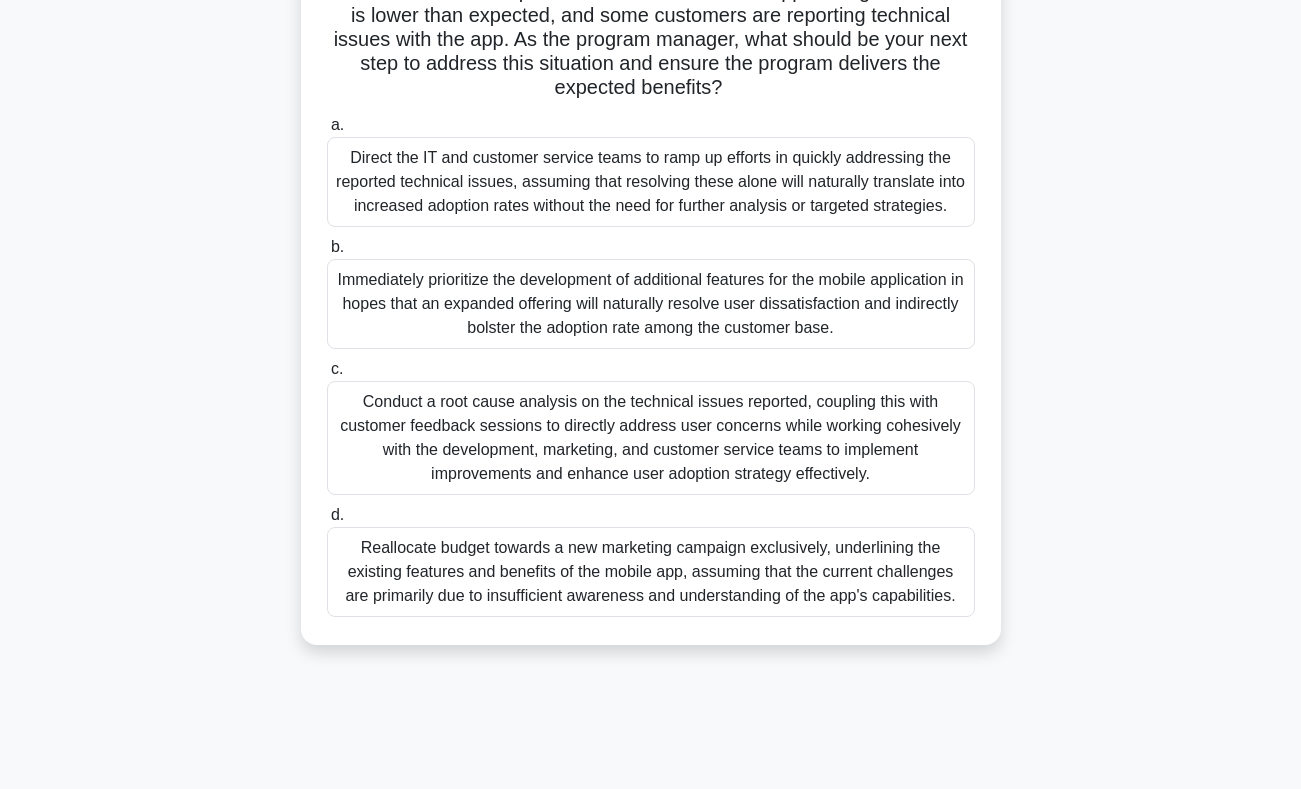 scroll, scrollTop: 291, scrollLeft: 0, axis: vertical 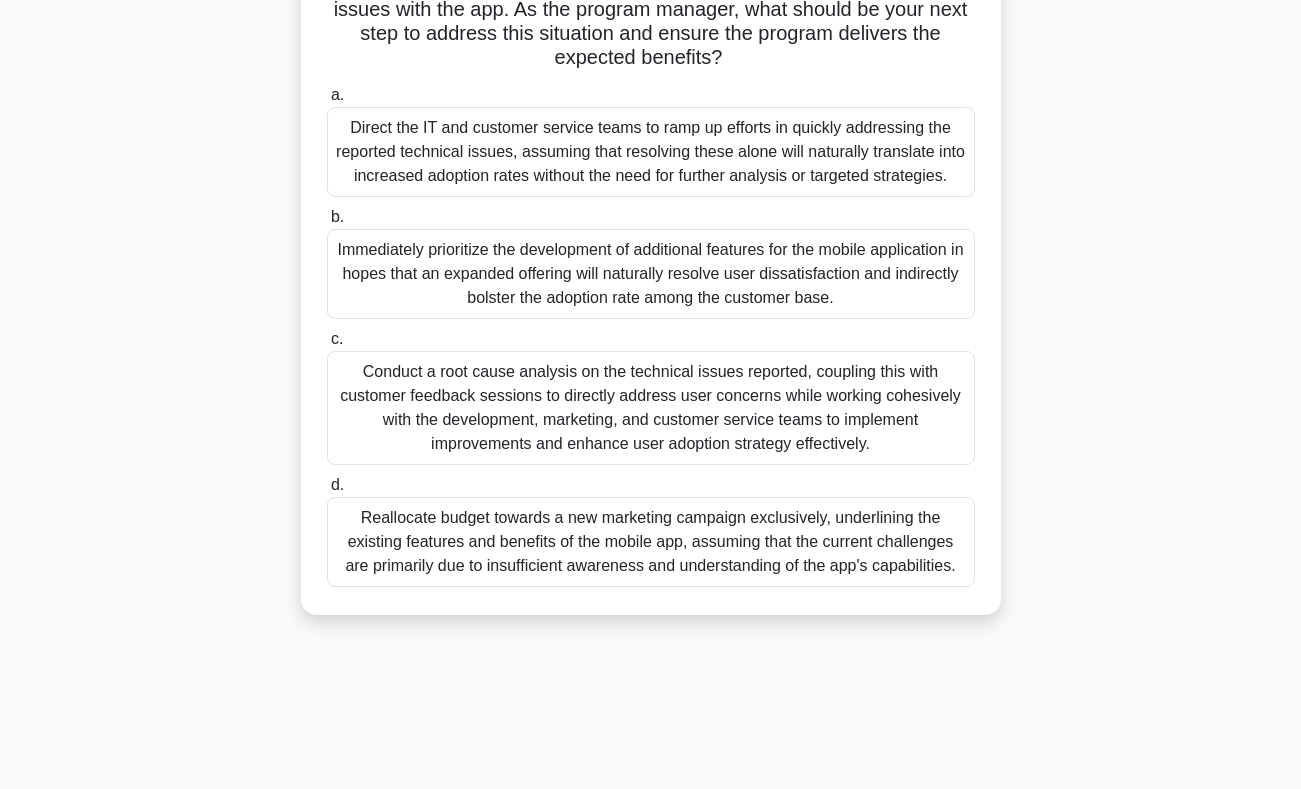 click on "Conduct a root cause analysis on the technical issues reported, coupling this with customer feedback sessions to directly address user concerns while working cohesively with the development, marketing, and customer service teams to implement improvements and enhance user adoption strategy effectively." at bounding box center (651, 408) 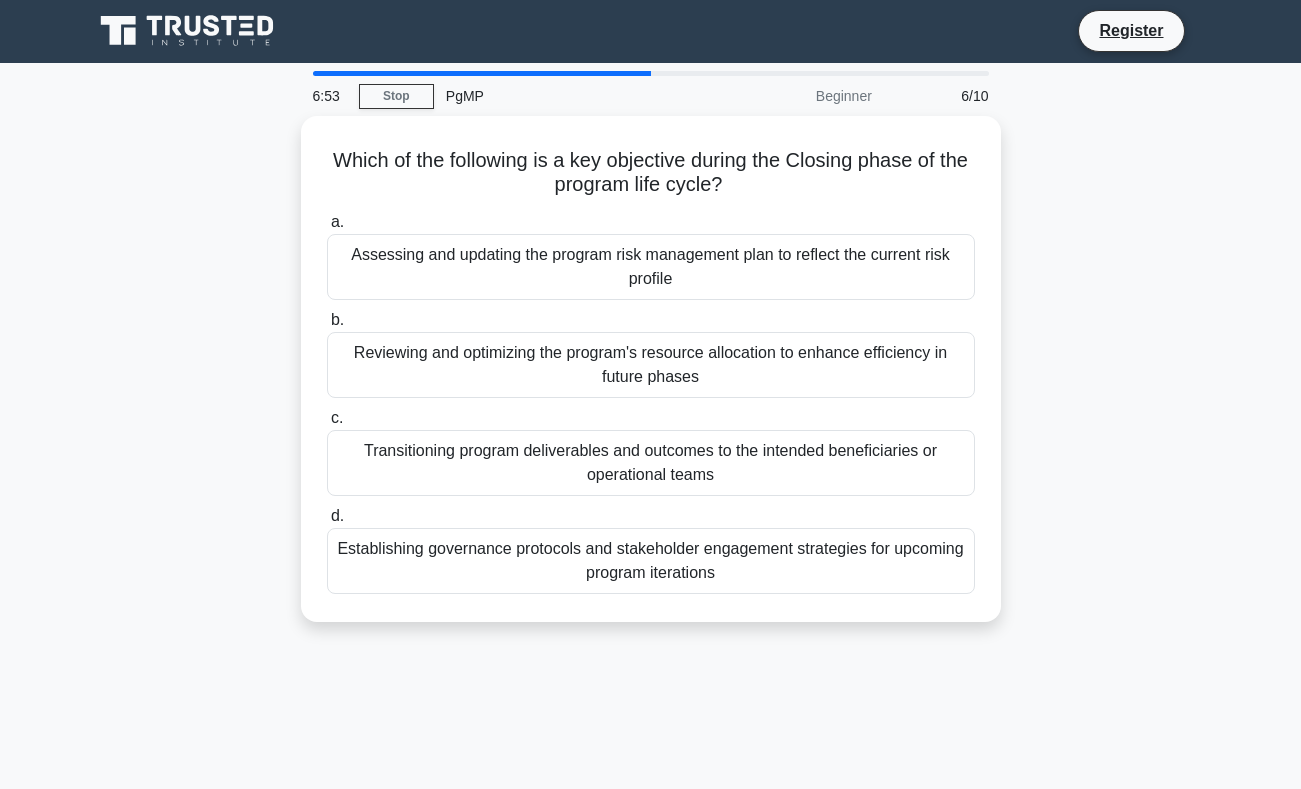 scroll, scrollTop: 0, scrollLeft: 0, axis: both 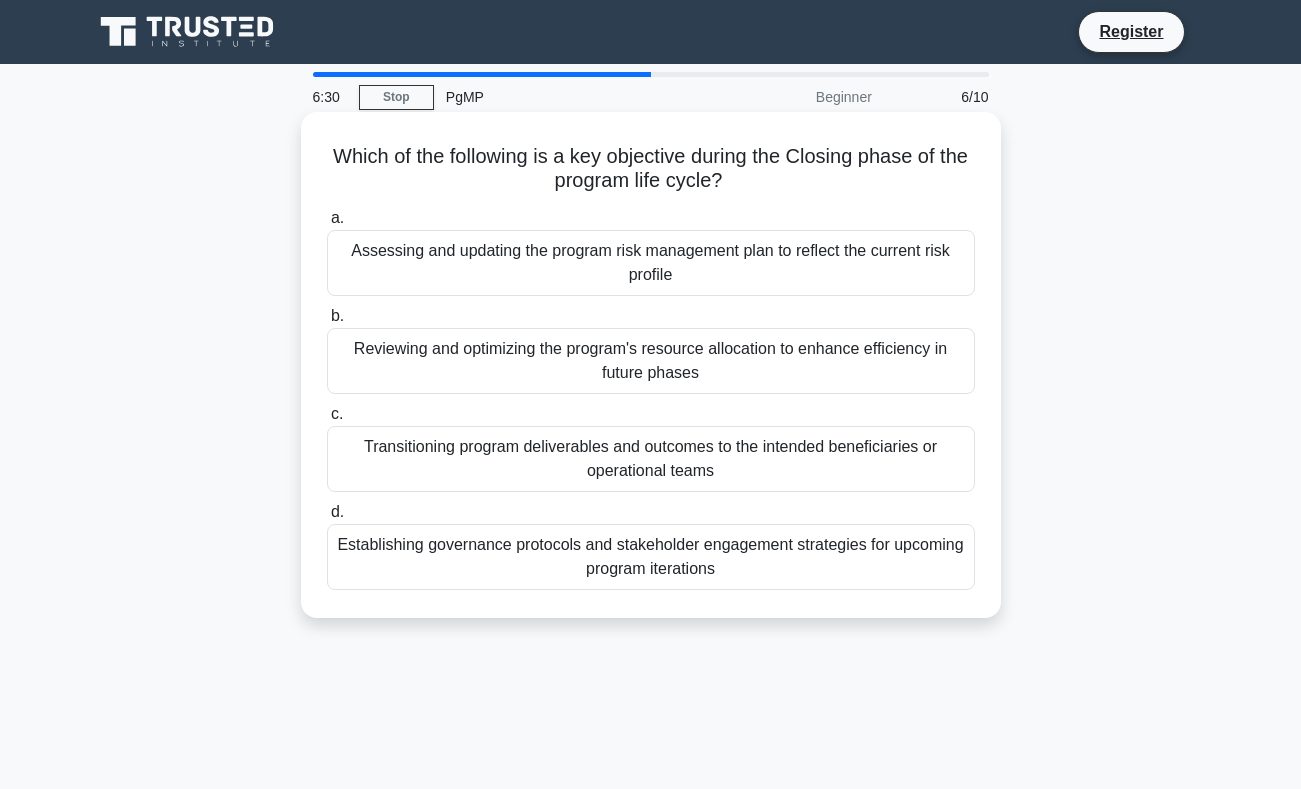 click on "Transitioning program deliverables and outcomes to the intended beneficiaries or operational teams" at bounding box center [651, 459] 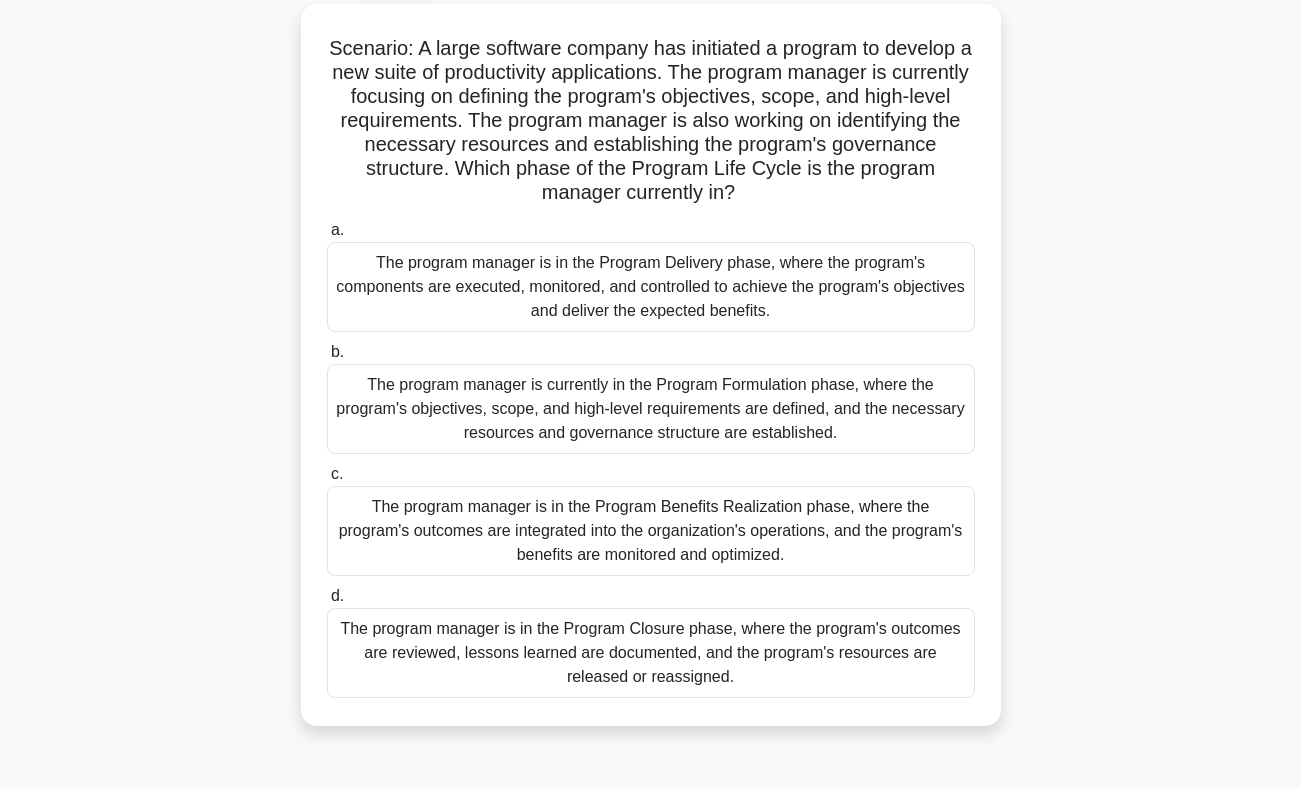 scroll, scrollTop: 112, scrollLeft: 0, axis: vertical 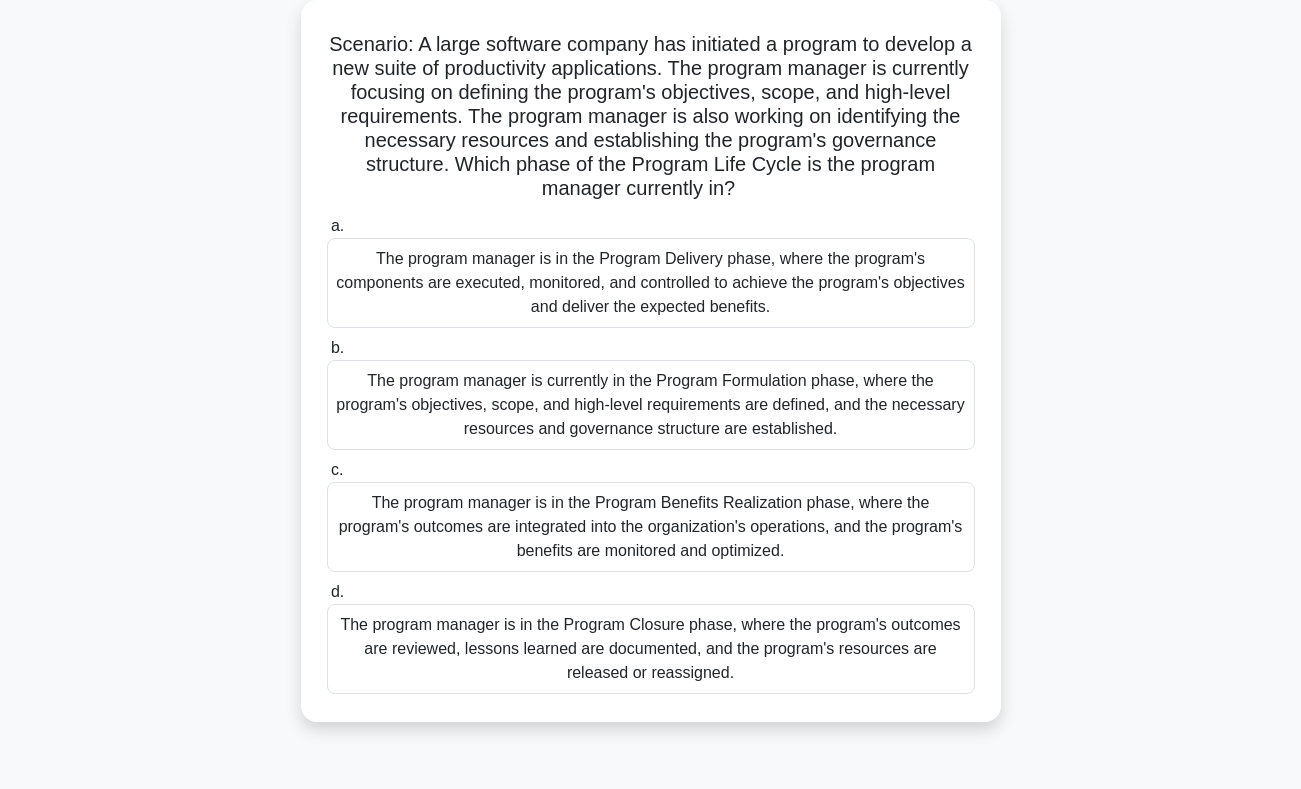 click on "The program manager is currently in the Program Formulation phase, where the program's objectives, scope, and high-level requirements are defined, and the necessary resources and governance structure are established." at bounding box center (651, 405) 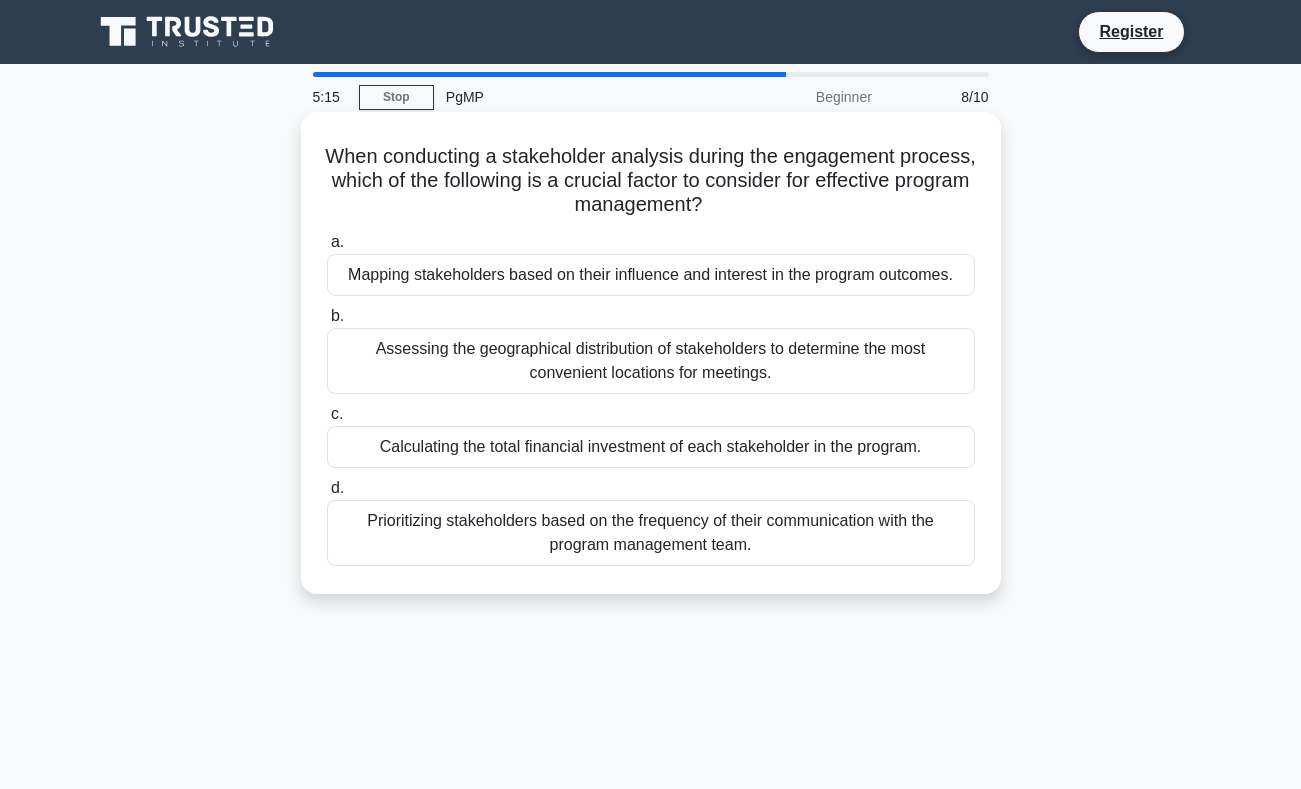 scroll, scrollTop: 0, scrollLeft: 0, axis: both 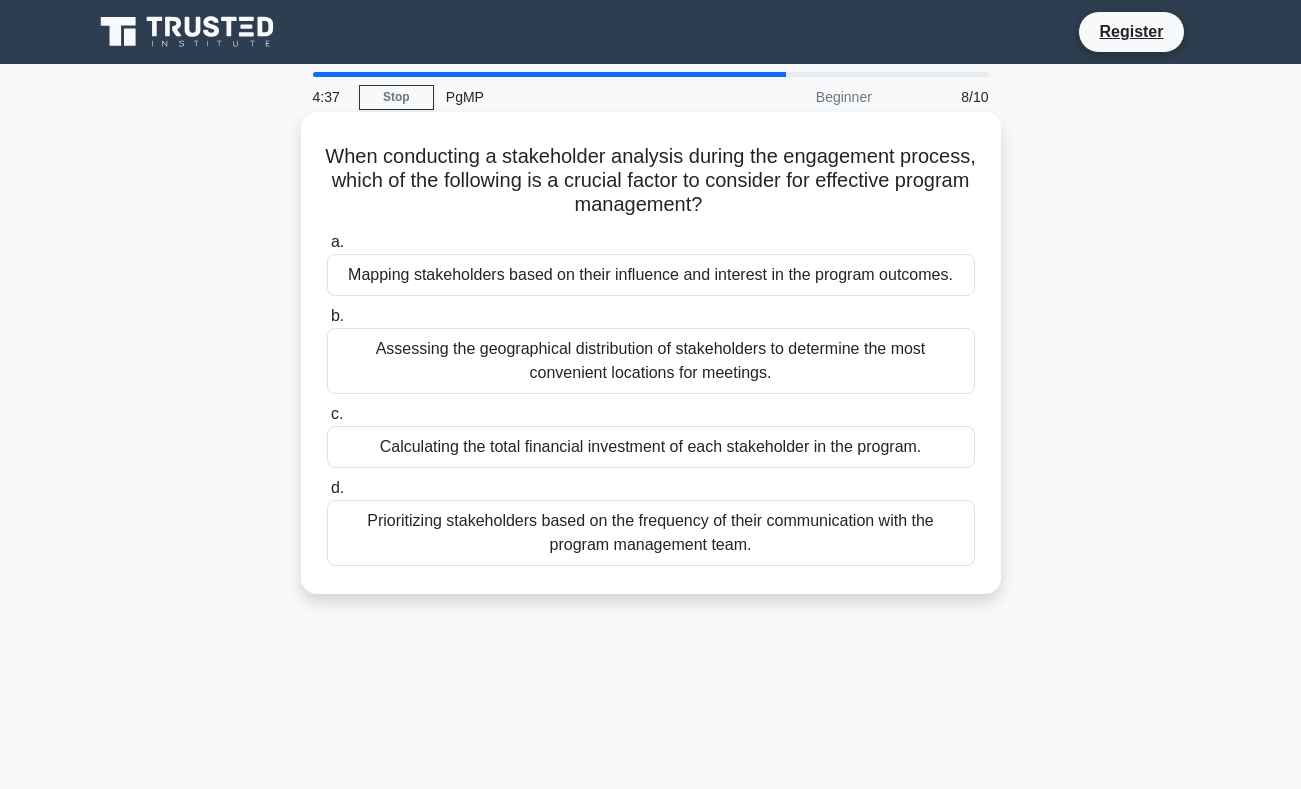 click on "Mapping stakeholders based on their influence and interest in the program outcomes." at bounding box center (651, 275) 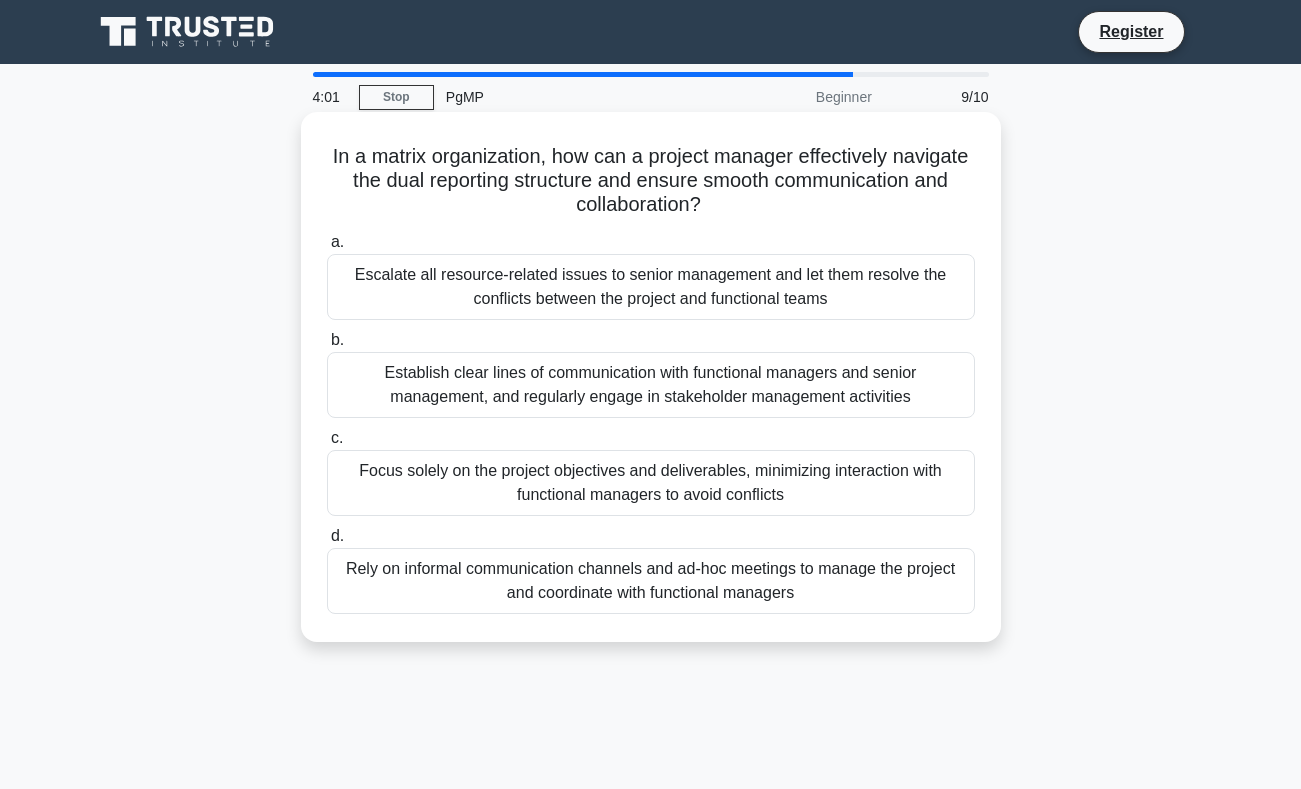 click on "Establish clear lines of communication with functional managers and senior management, and regularly engage in stakeholder management activities" at bounding box center (651, 385) 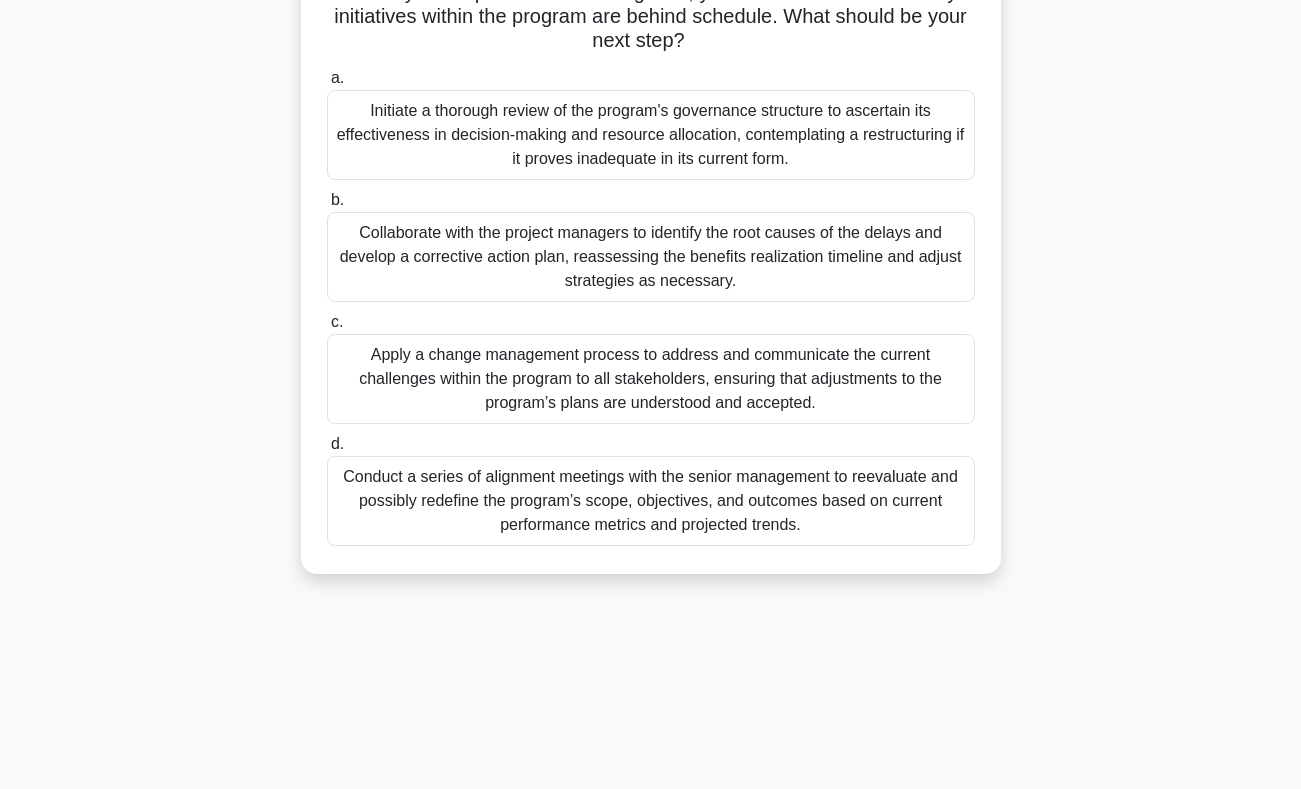 scroll, scrollTop: 238, scrollLeft: 0, axis: vertical 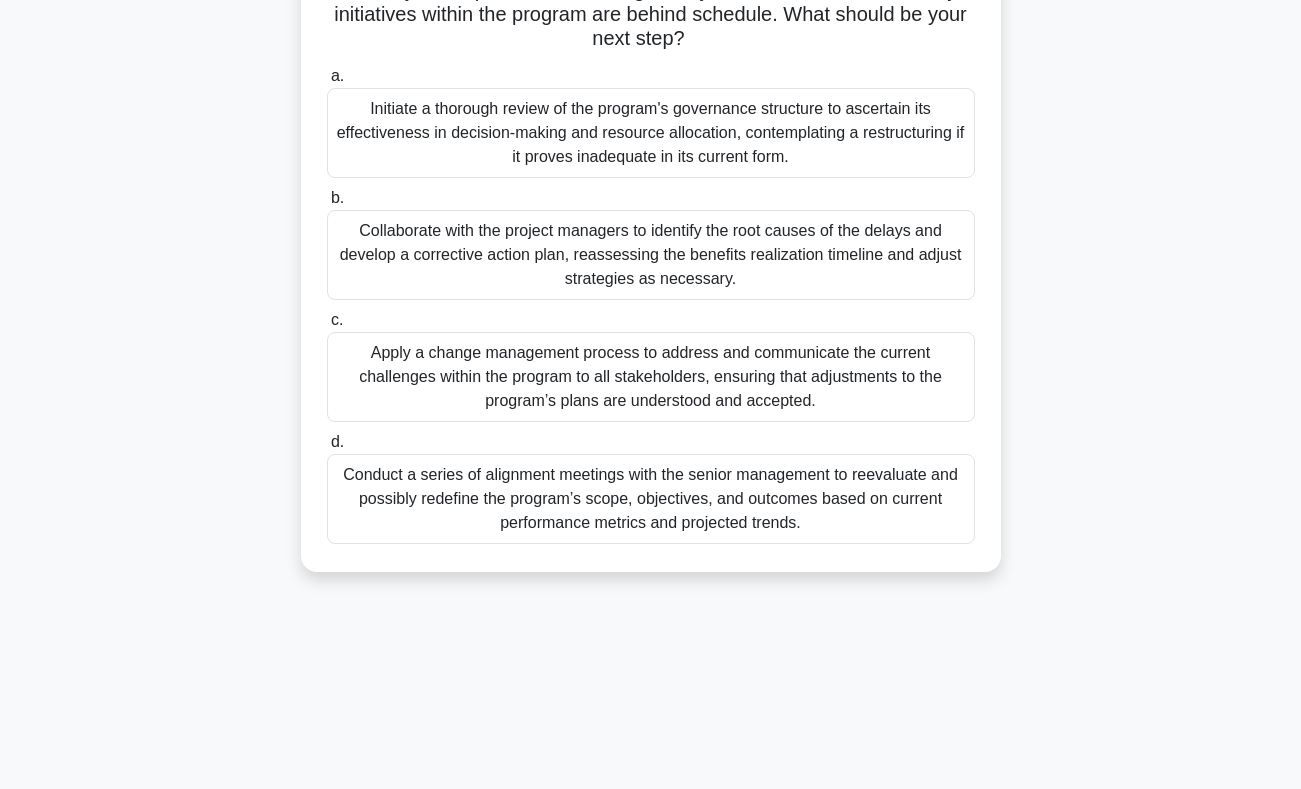 click on "Apply a change management process to address and communicate the current challenges within the program to all stakeholders, ensuring that adjustments to the program’s plans are understood and accepted." at bounding box center (651, 377) 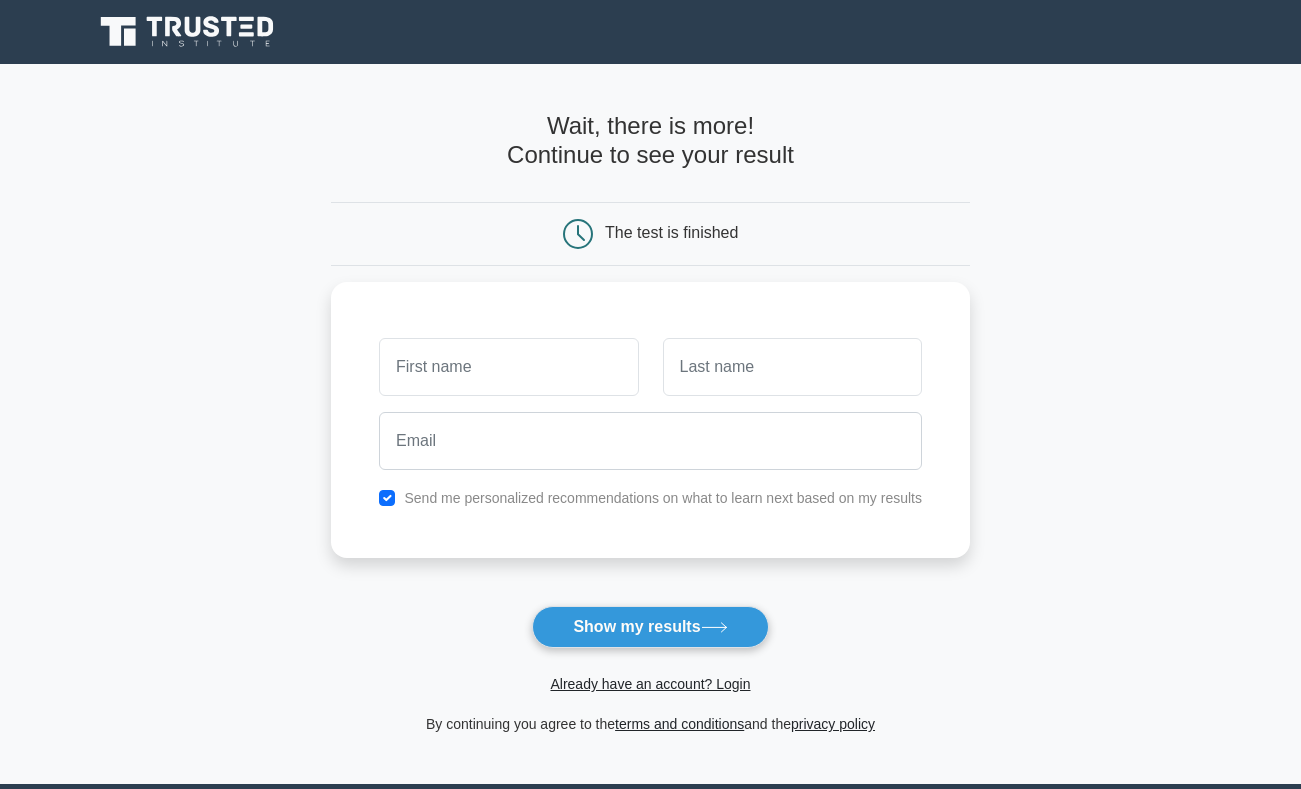 scroll, scrollTop: 0, scrollLeft: 0, axis: both 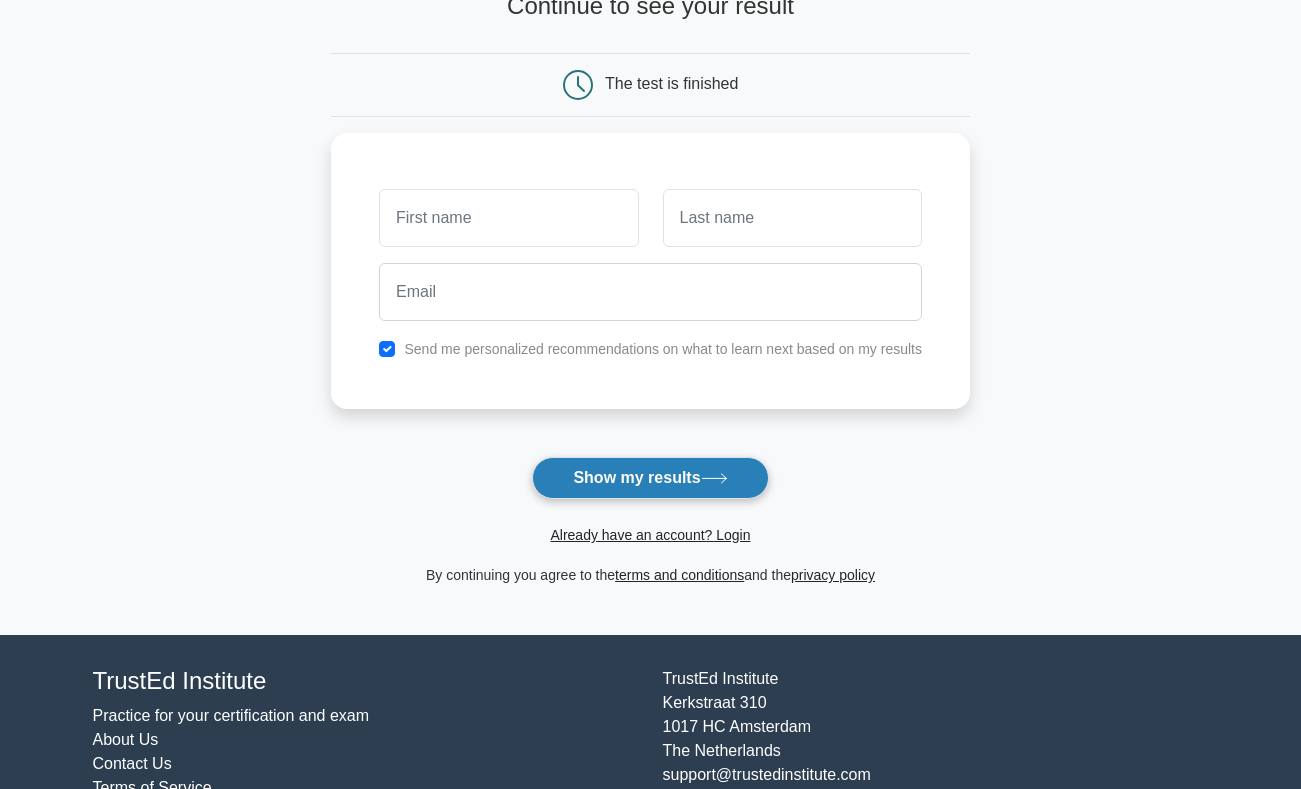 click on "Show my results" at bounding box center (650, 478) 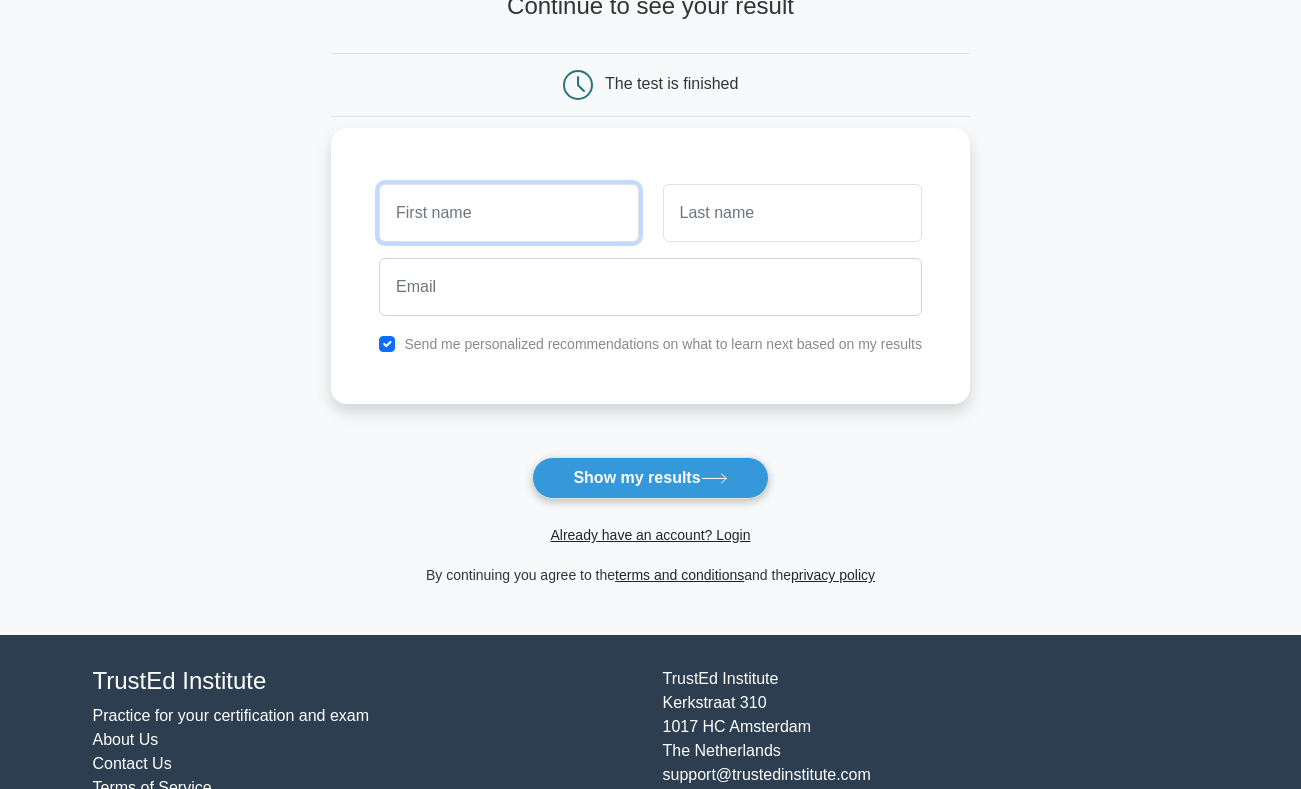 click at bounding box center (508, 213) 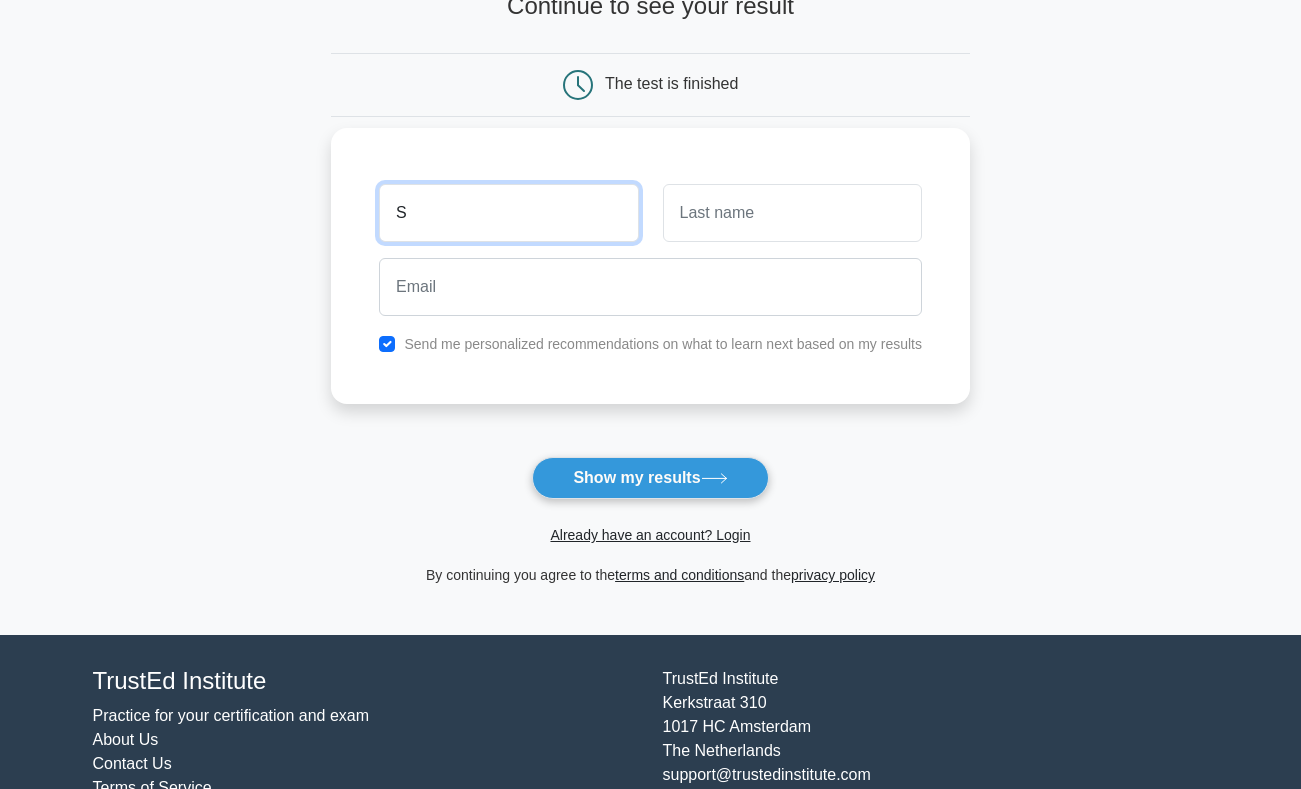 type on "S" 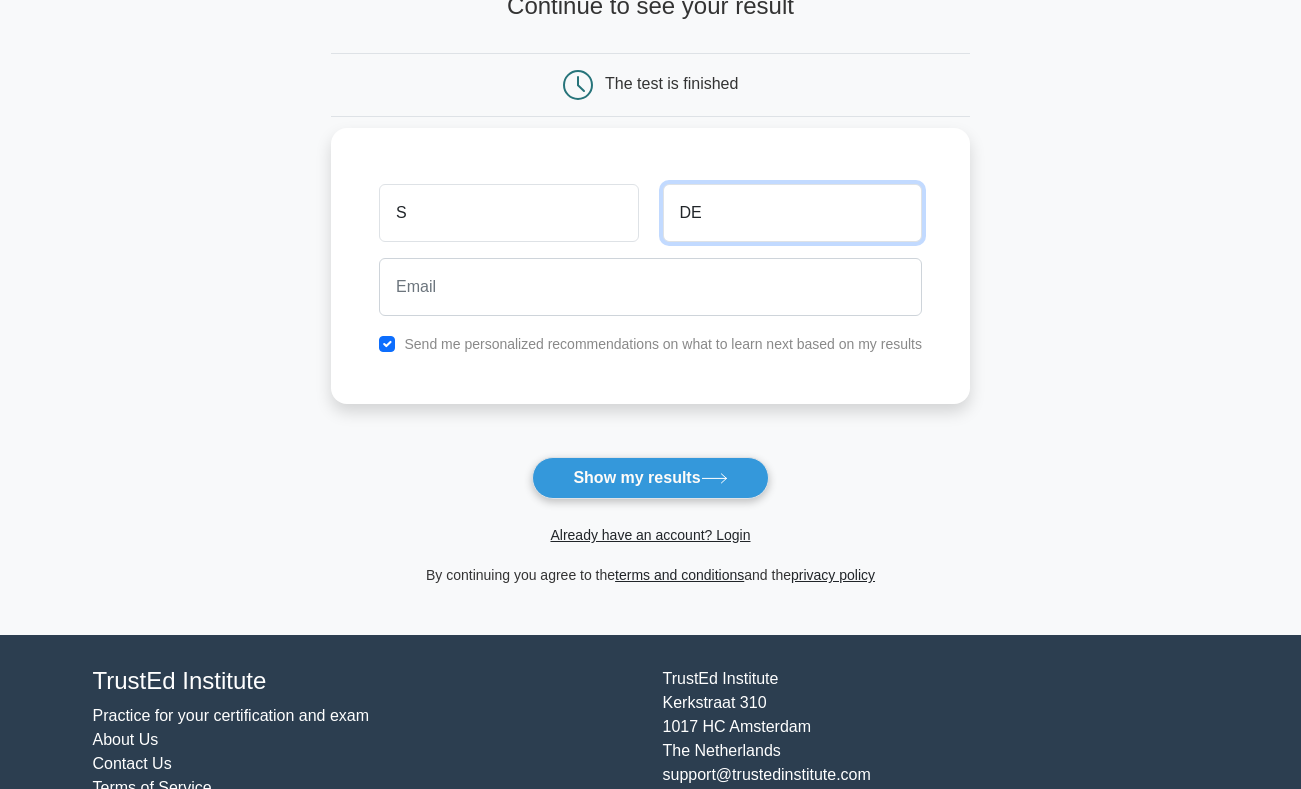 type on "DE" 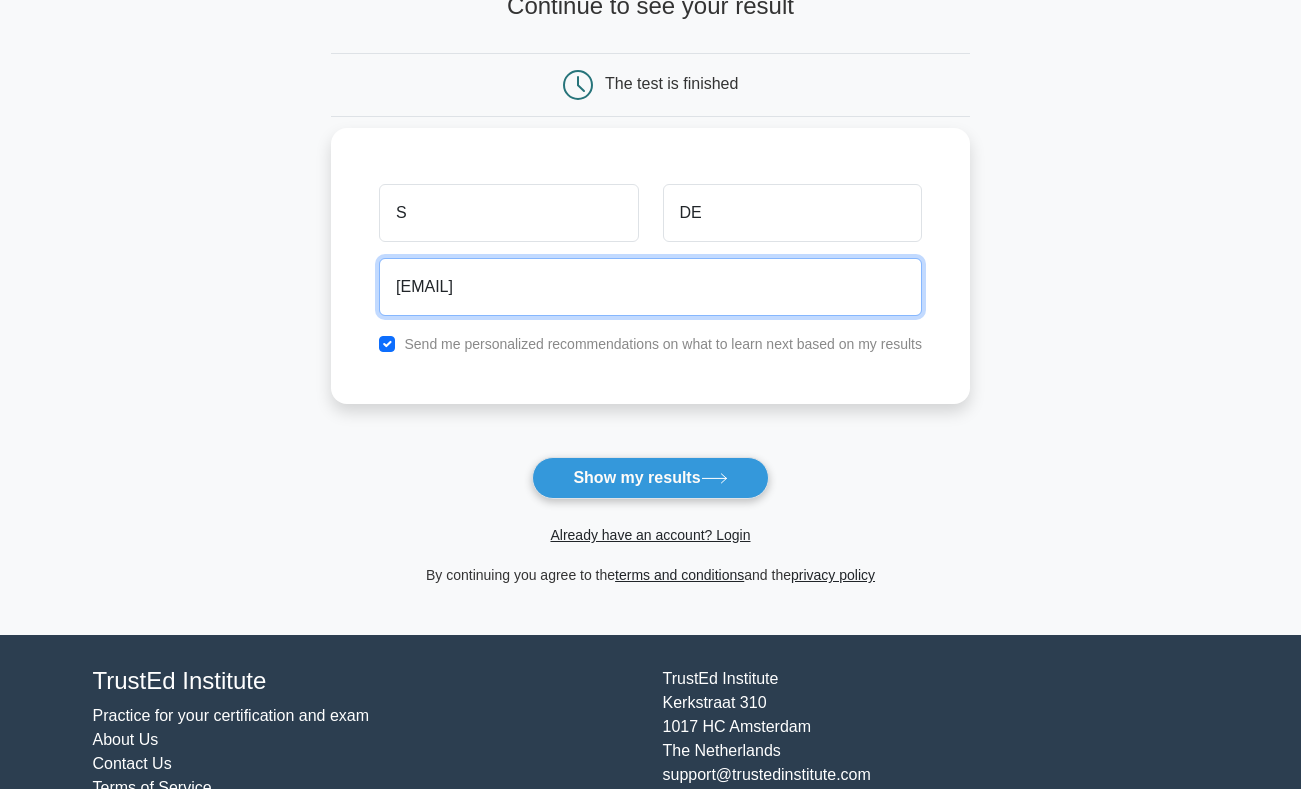 type on "[EMAIL]" 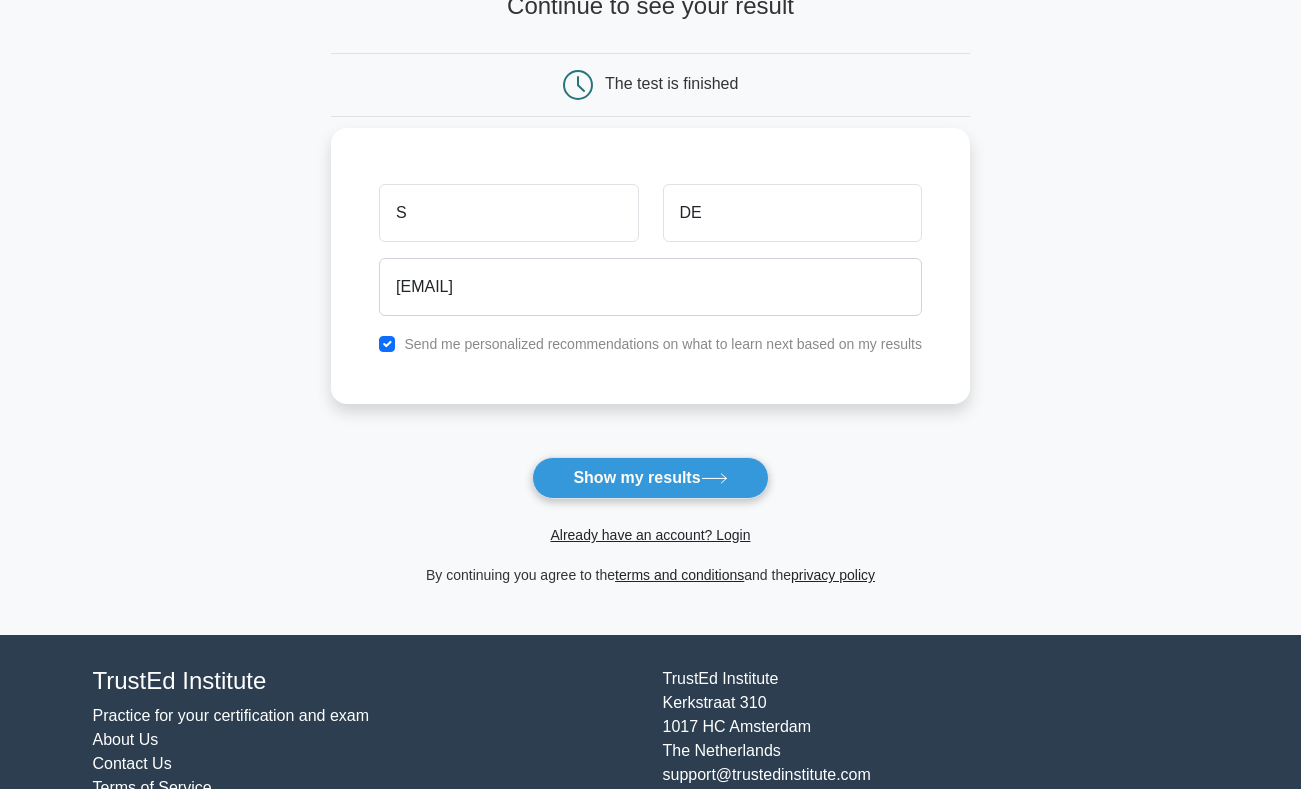 click on "Send me personalized recommendations on what to learn next based on my results" at bounding box center [650, 344] 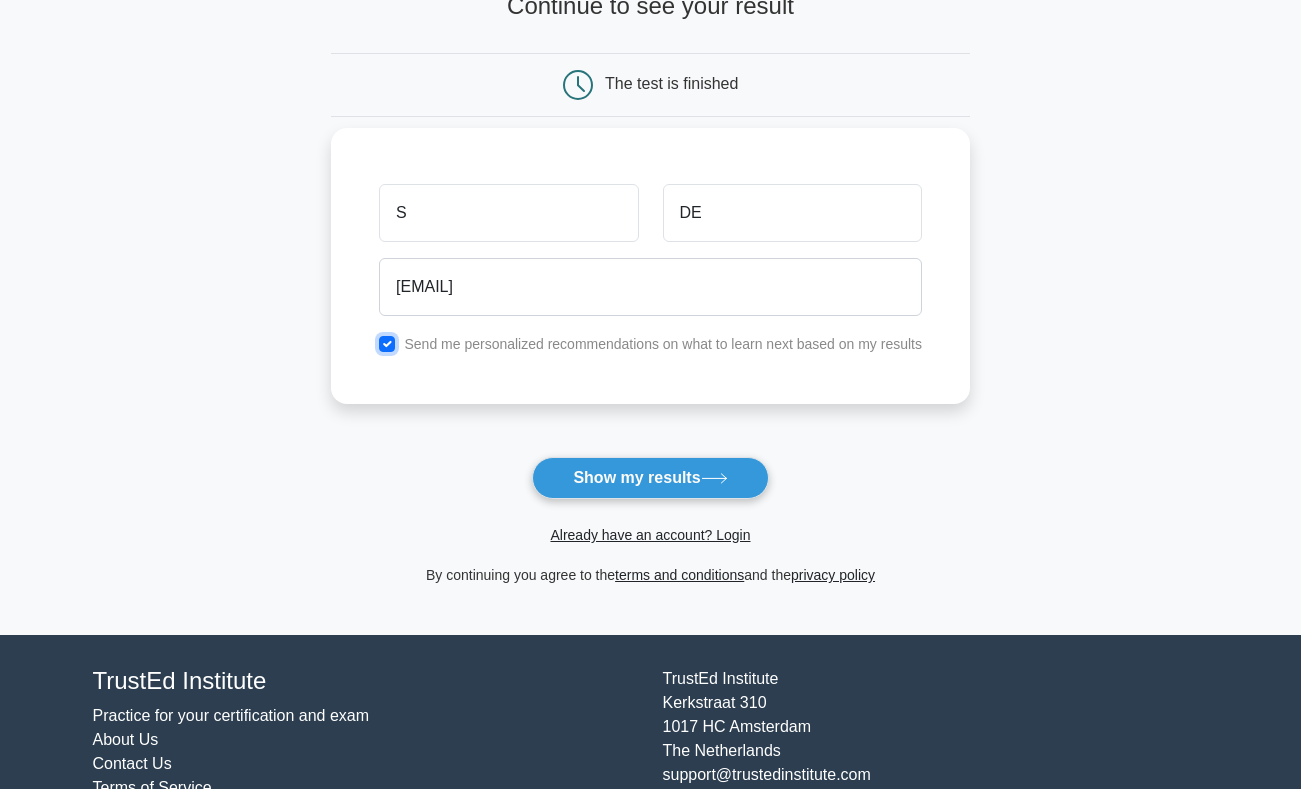 click at bounding box center (387, 344) 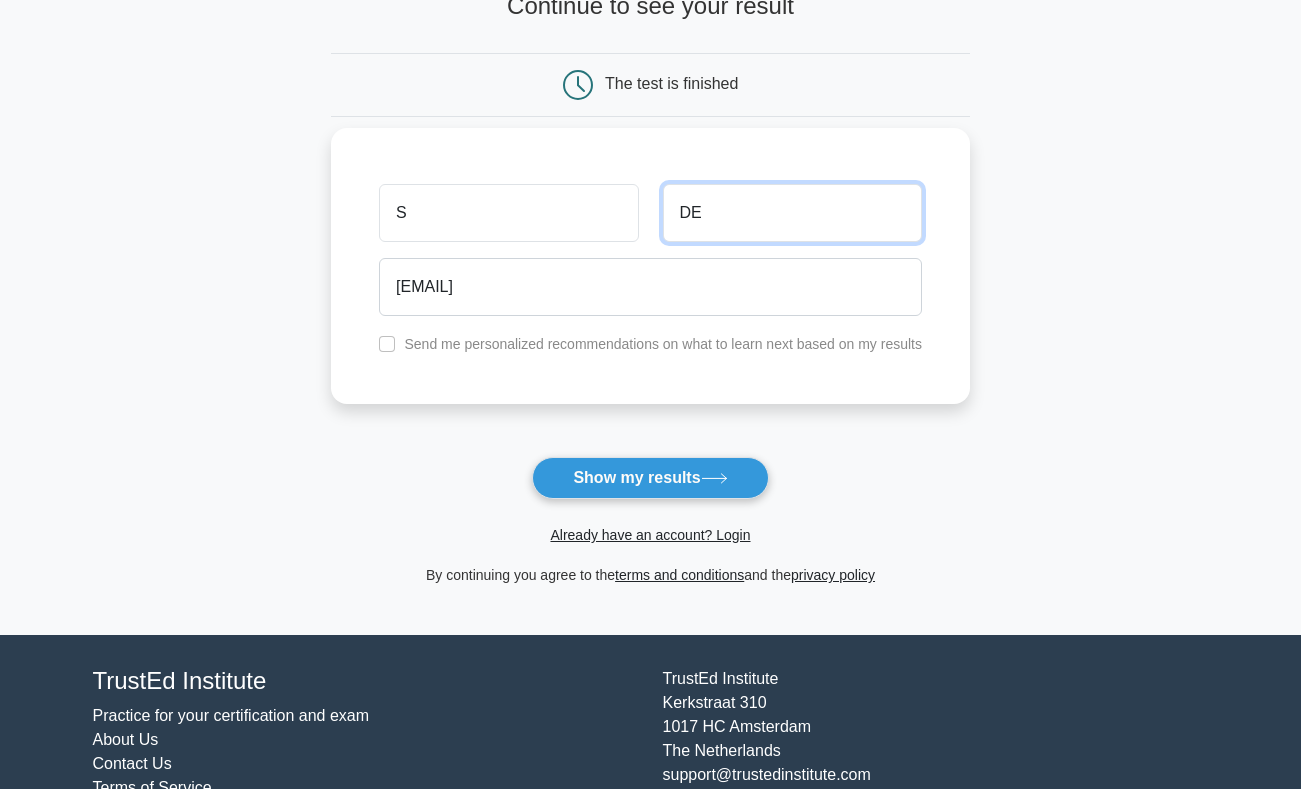 click on "DE" at bounding box center (792, 213) 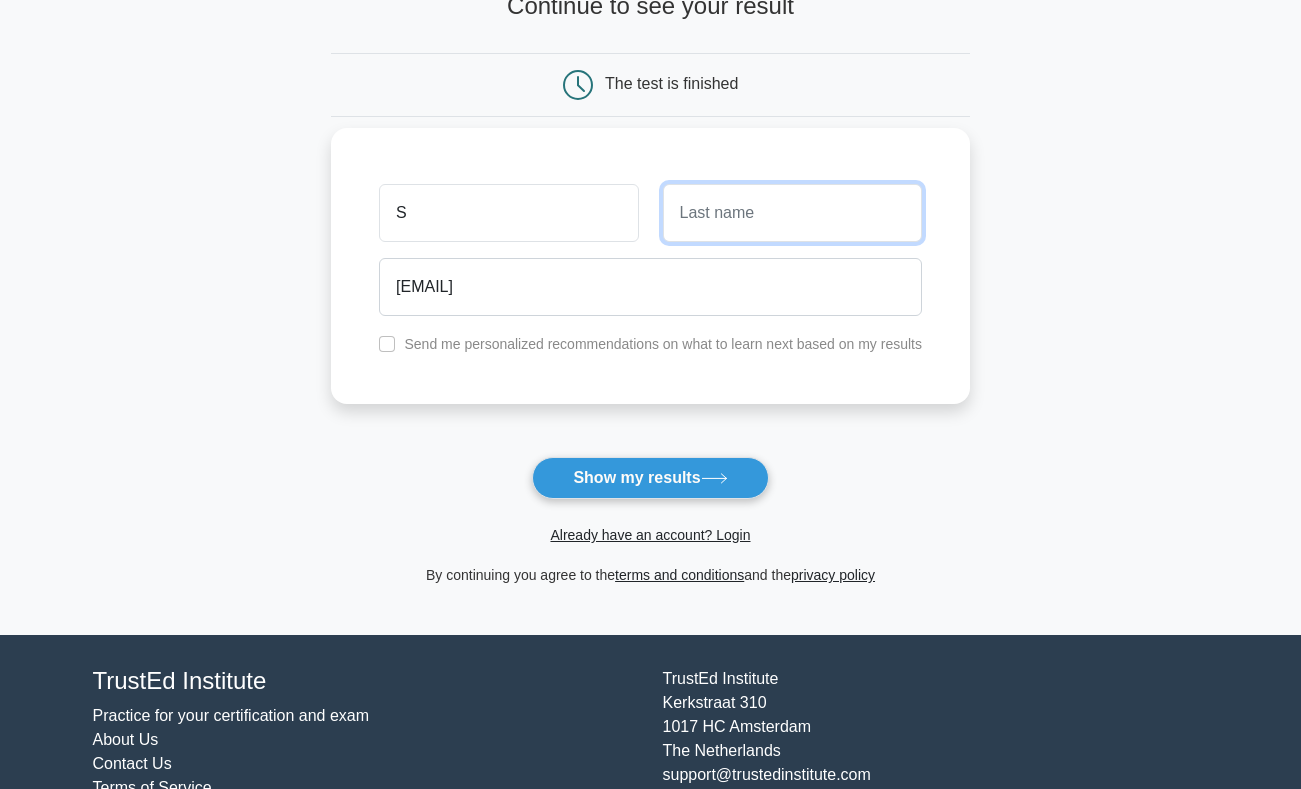 type 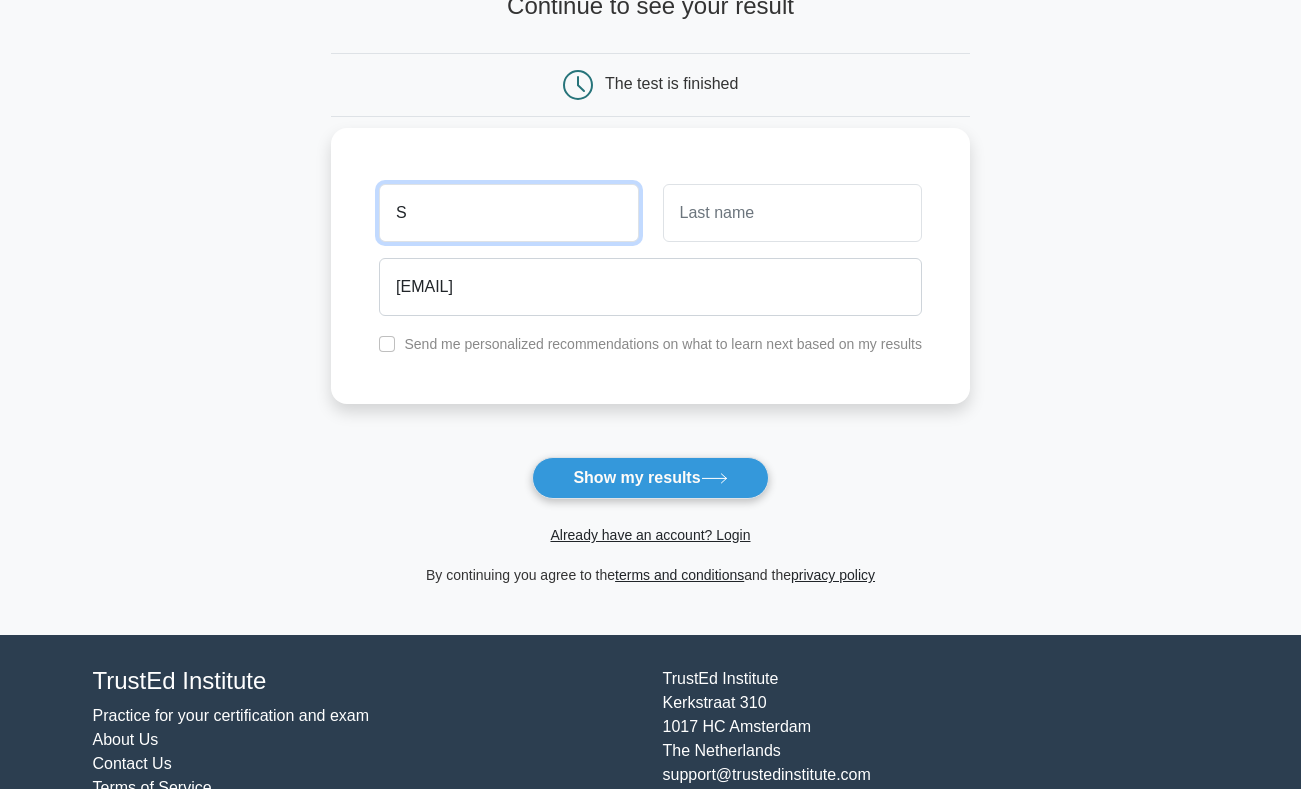 click on "S" at bounding box center [508, 213] 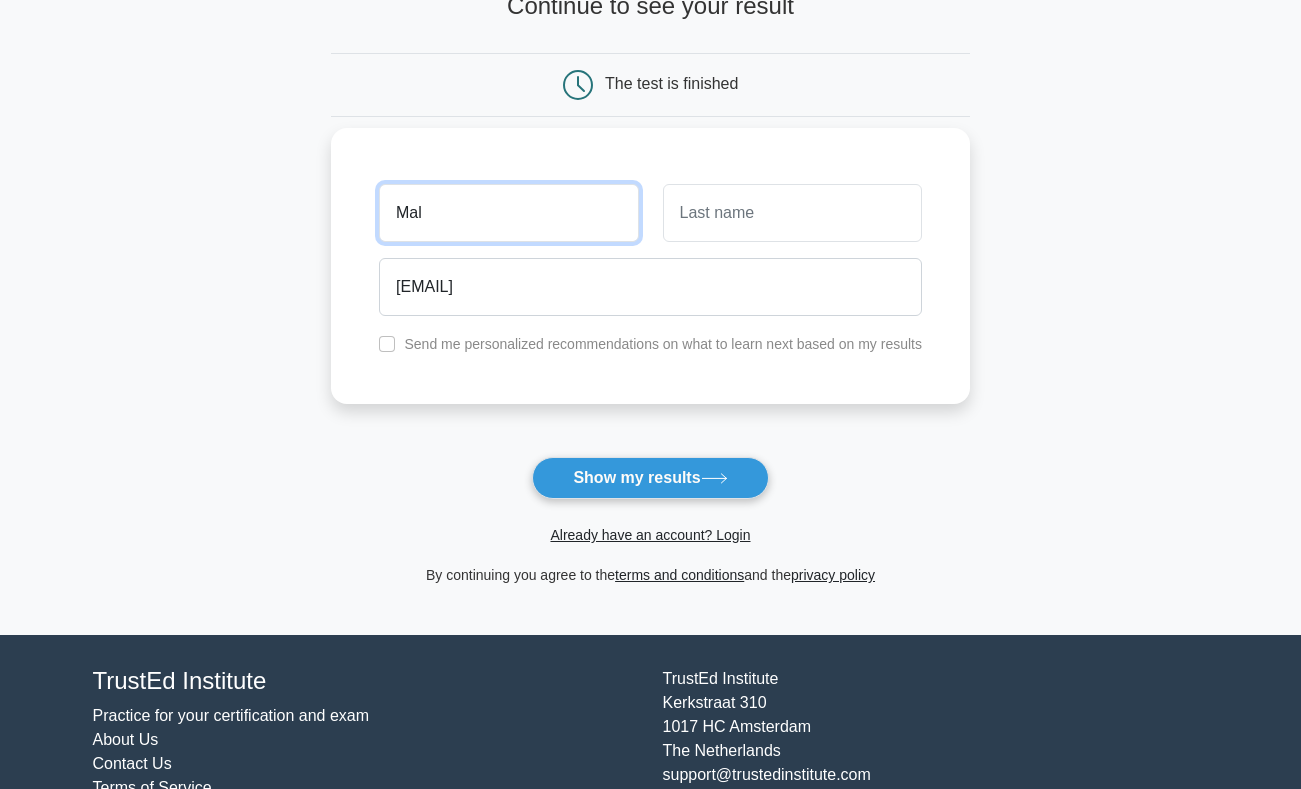 type on "Mal" 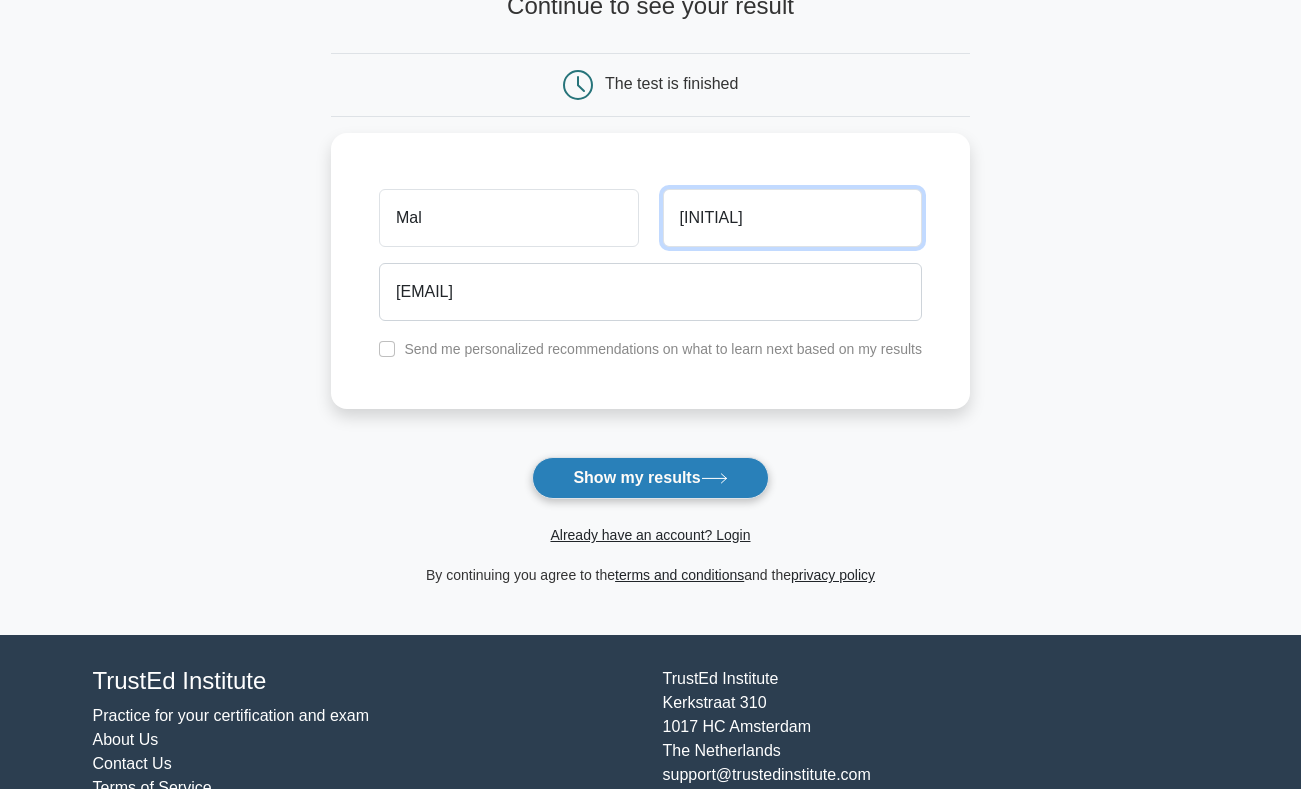 type on "[INITIAL]" 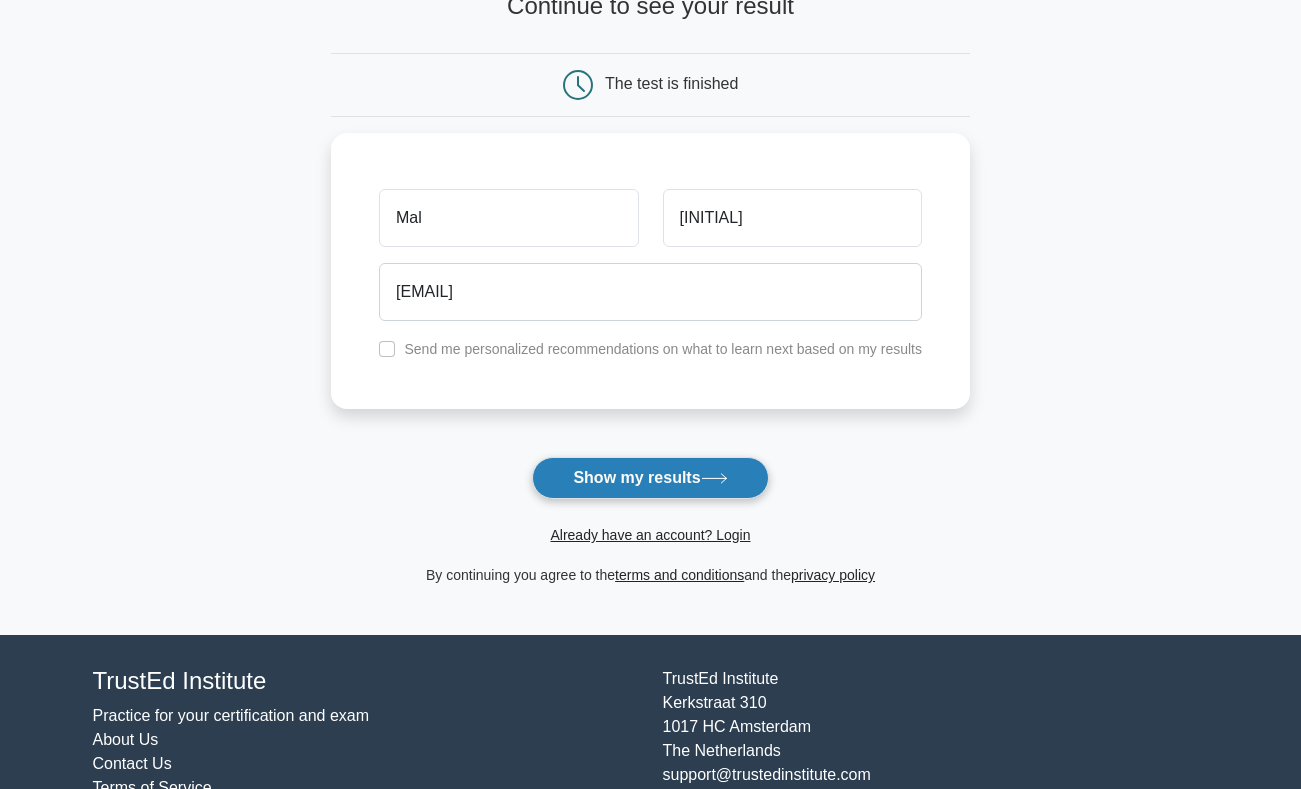 click on "Show my results" at bounding box center [650, 478] 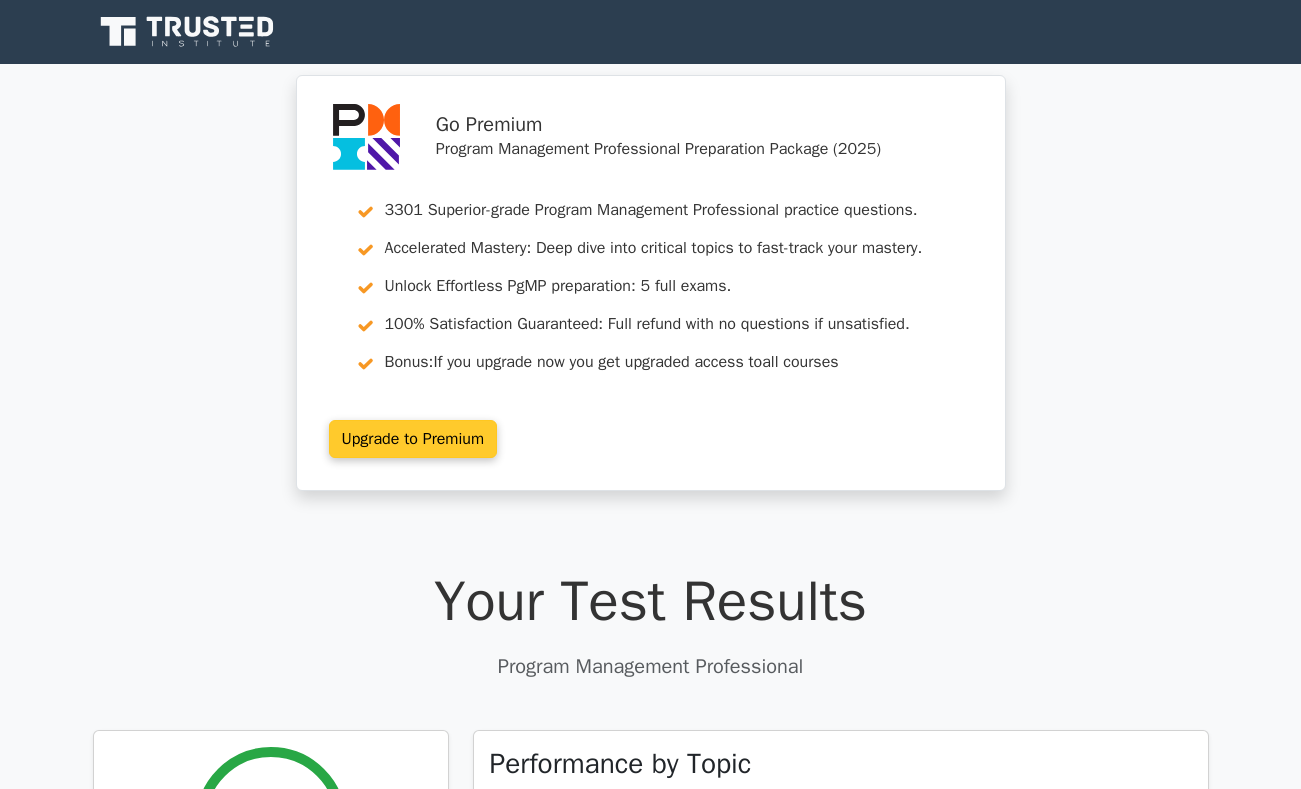 scroll, scrollTop: 0, scrollLeft: 0, axis: both 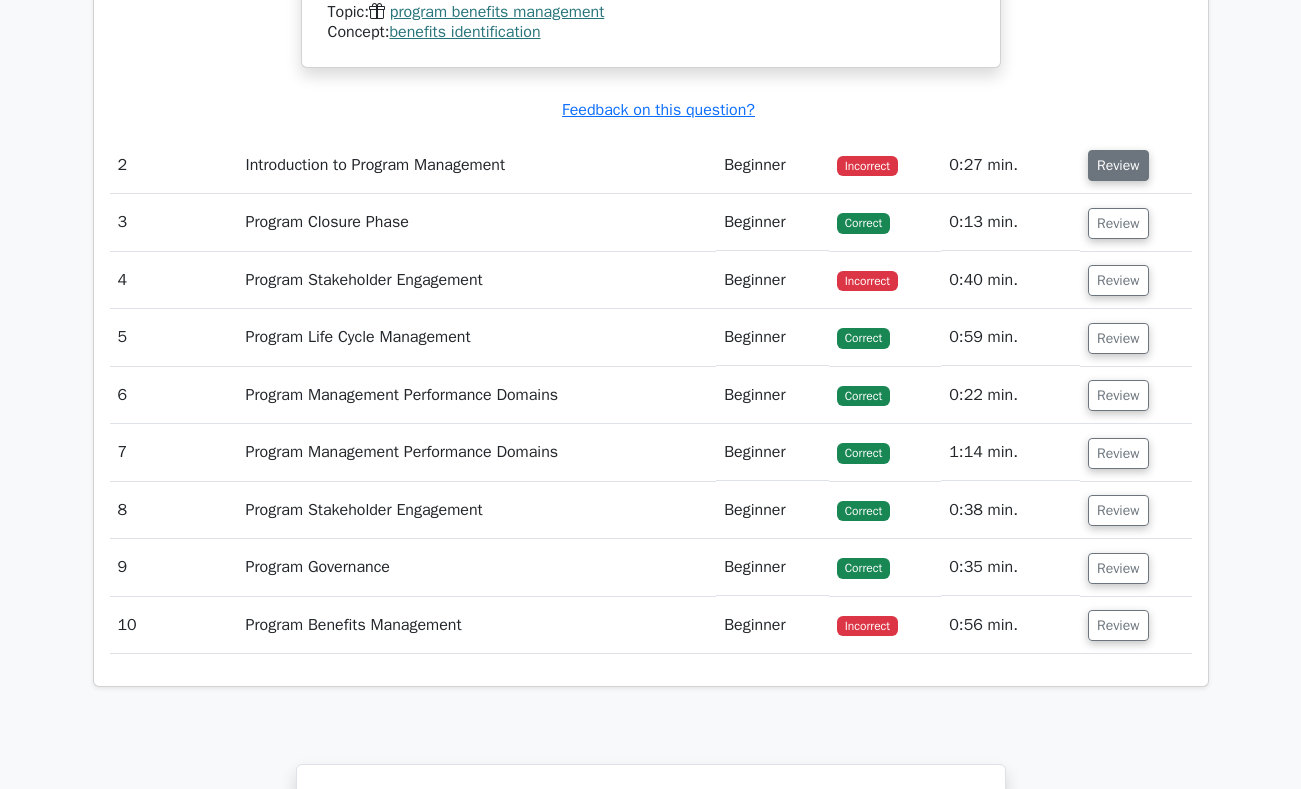 click on "Review" at bounding box center [1118, 165] 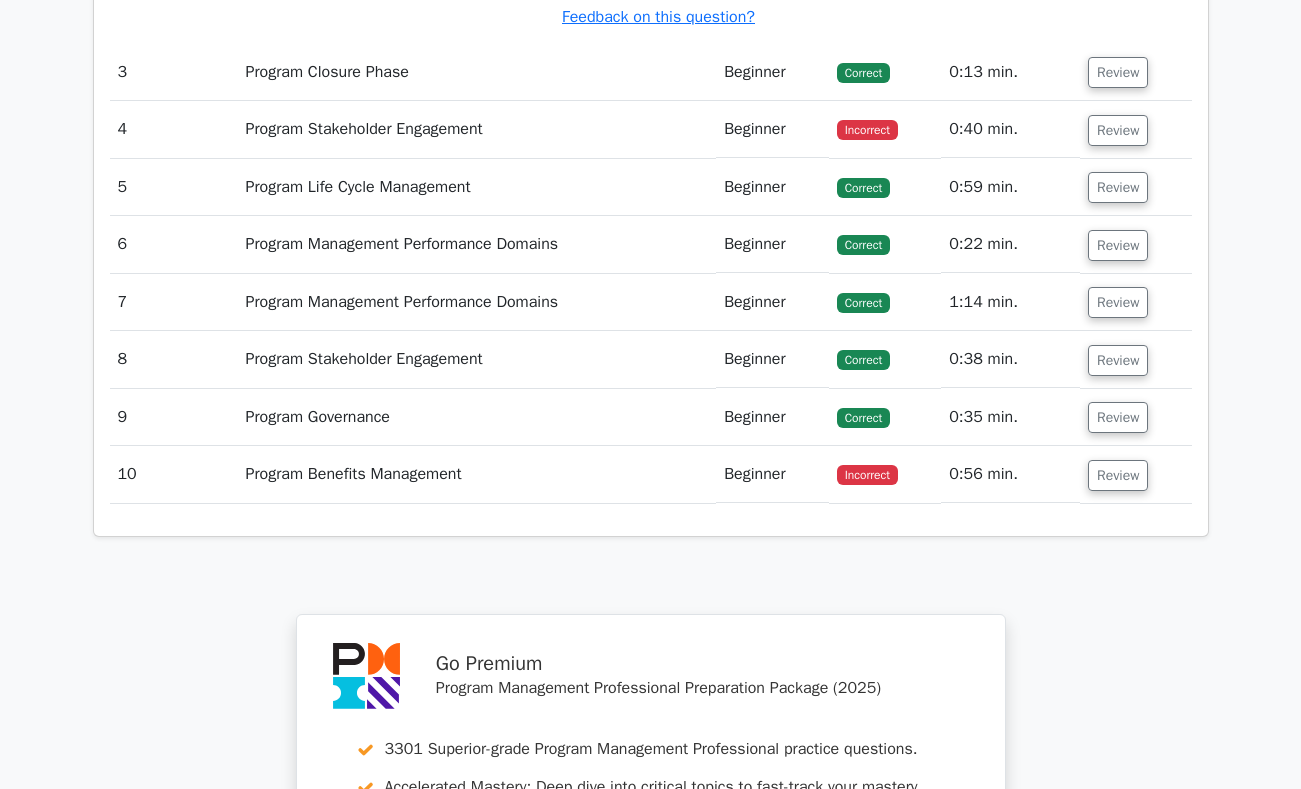 scroll, scrollTop: 3476, scrollLeft: 0, axis: vertical 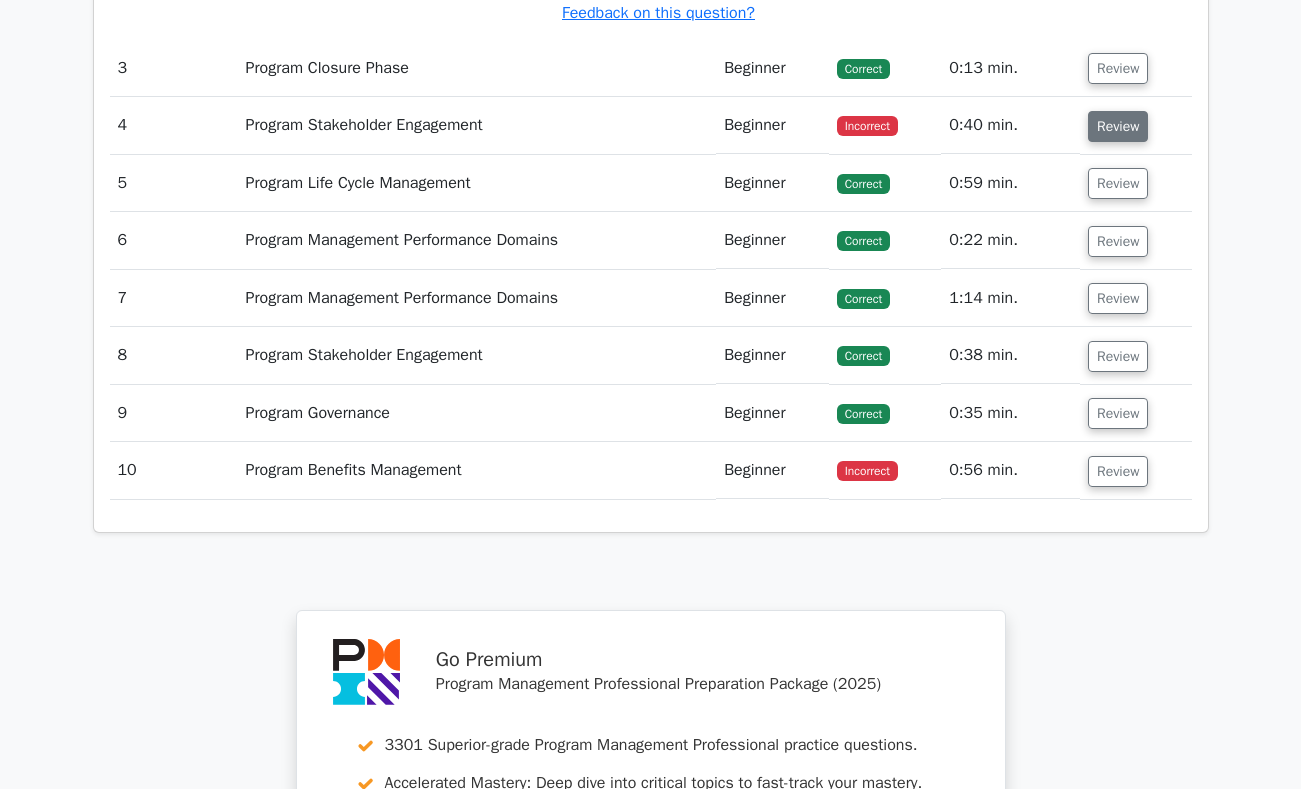 click on "Review" at bounding box center (1118, 126) 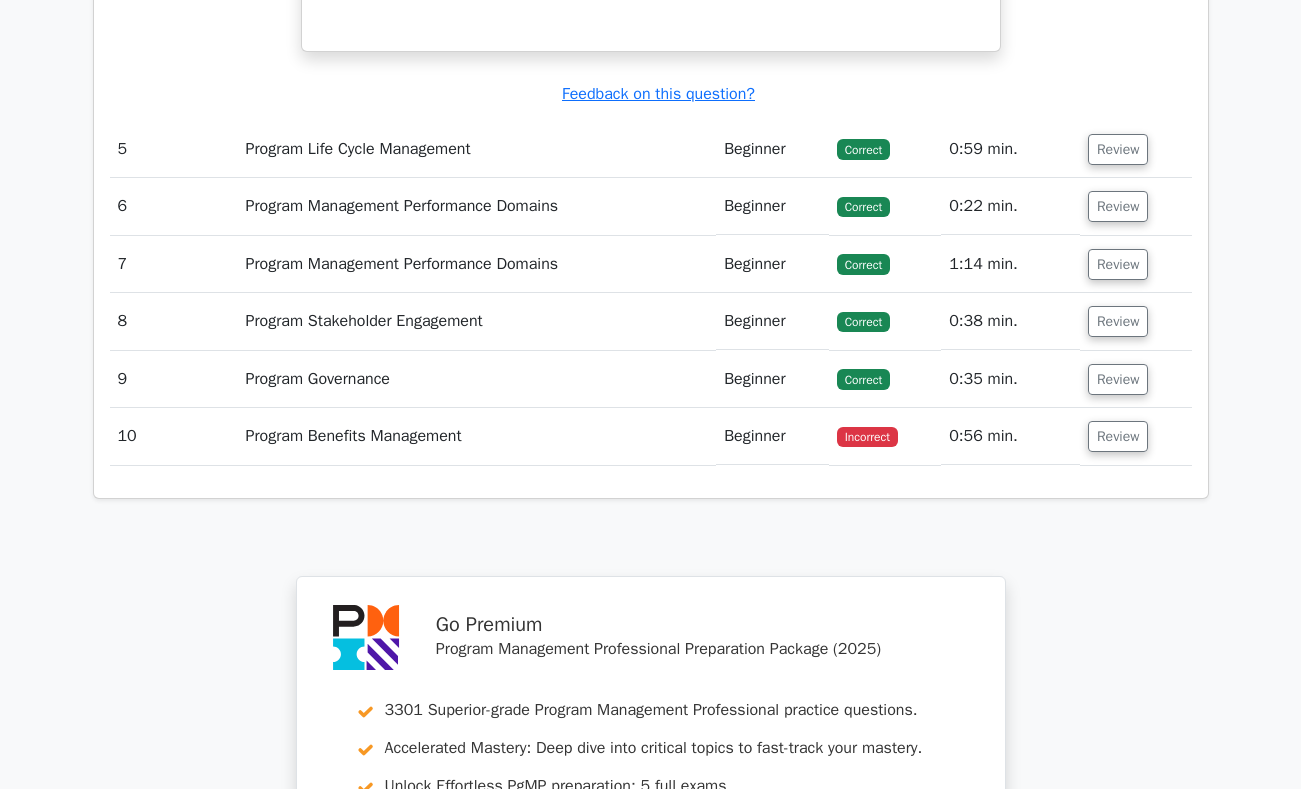 scroll, scrollTop: 4497, scrollLeft: 0, axis: vertical 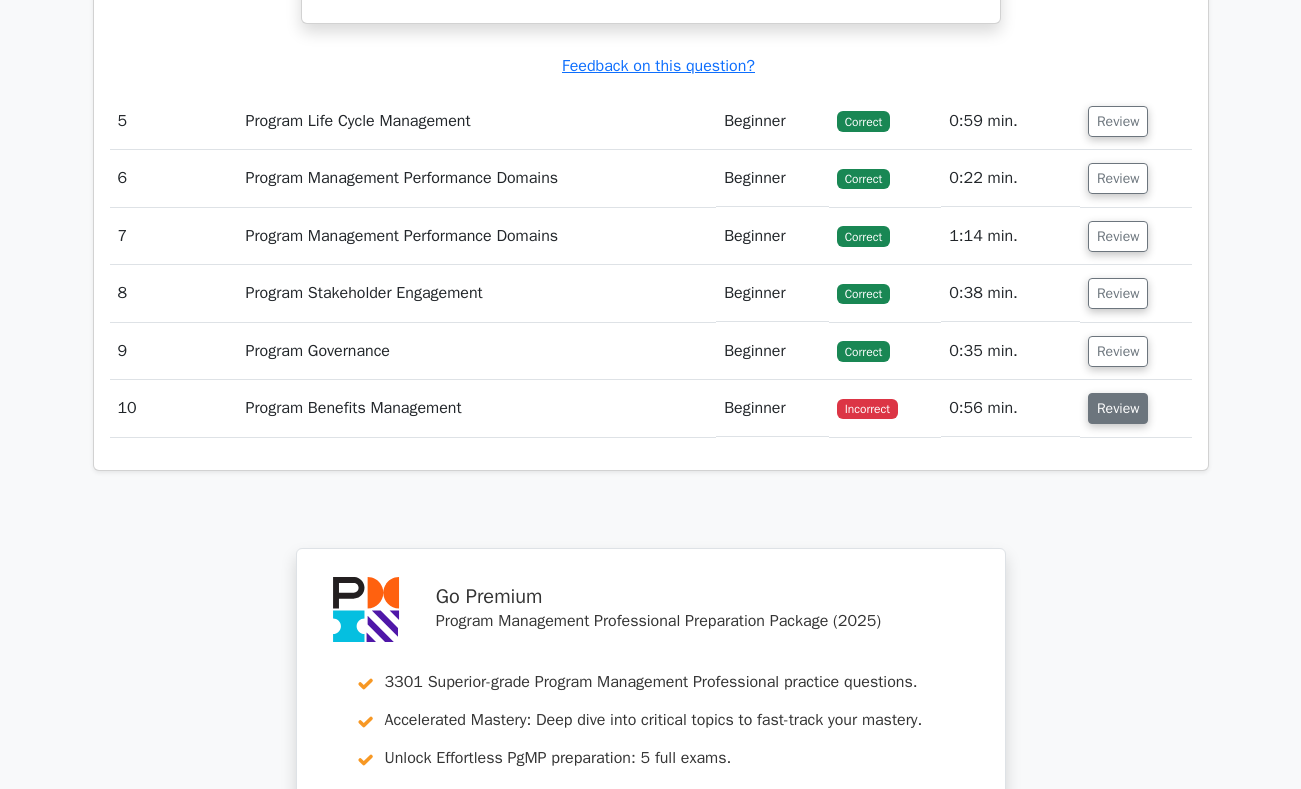 click on "Review" at bounding box center [1118, 408] 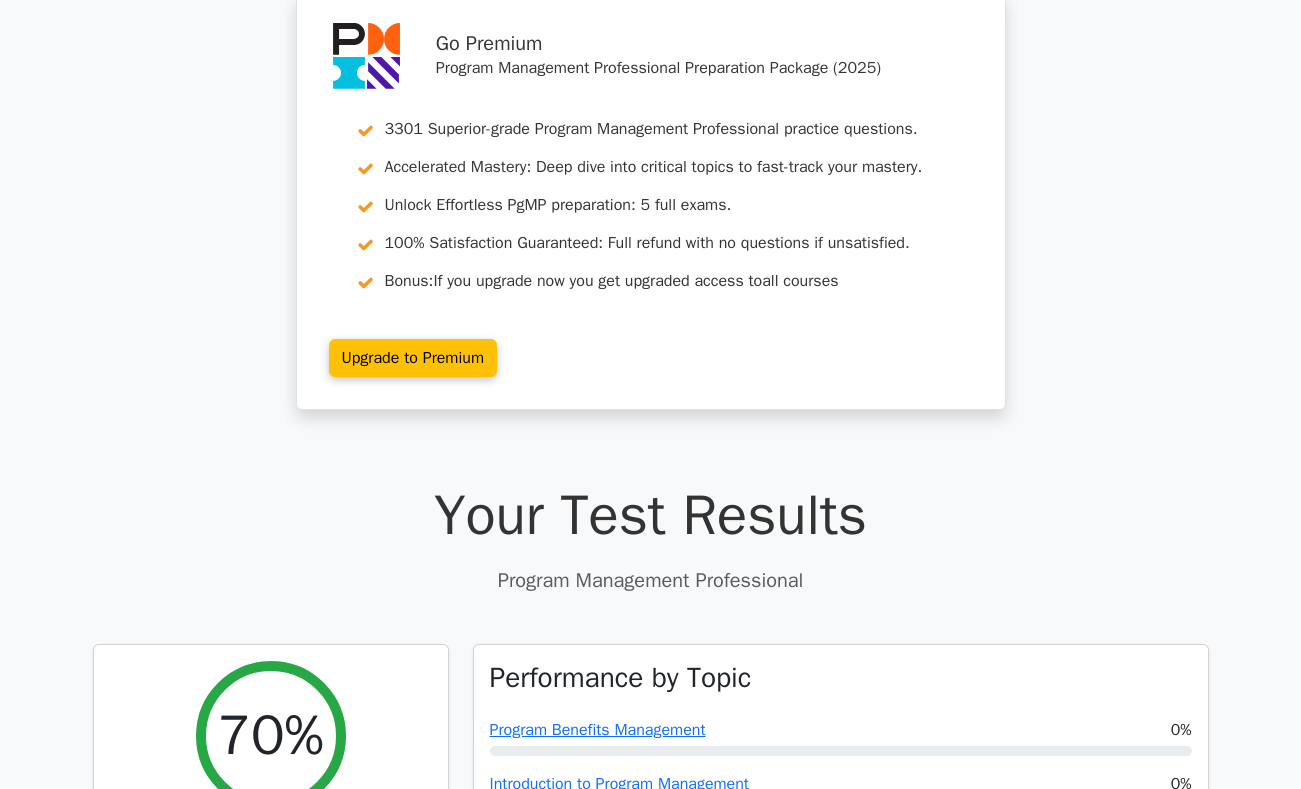 scroll, scrollTop: 0, scrollLeft: 0, axis: both 